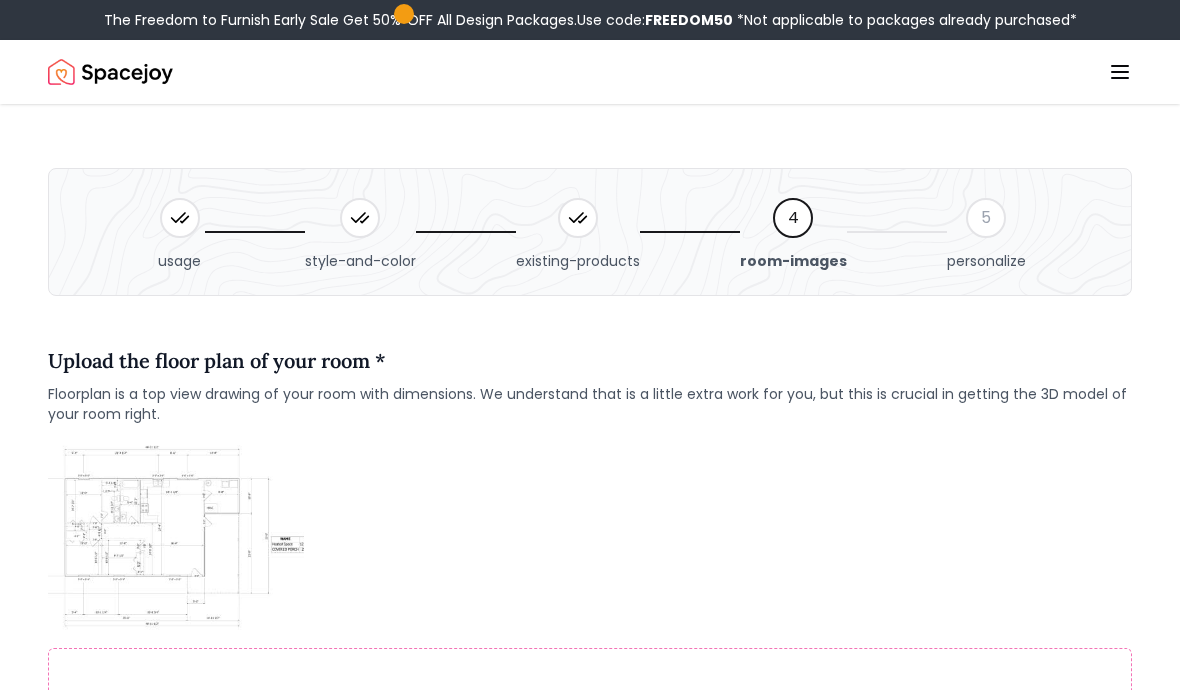 scroll, scrollTop: 260, scrollLeft: 0, axis: vertical 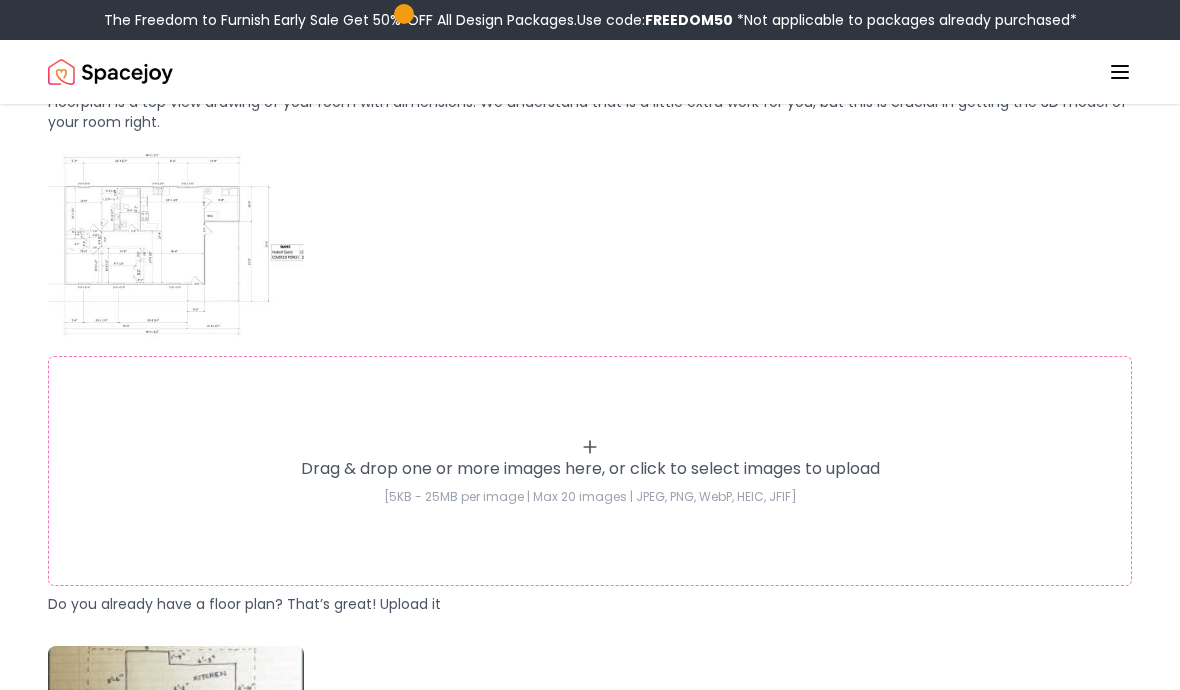 click on "Drag & drop one or more images here, or click to select images to upload" at bounding box center (590, 469) 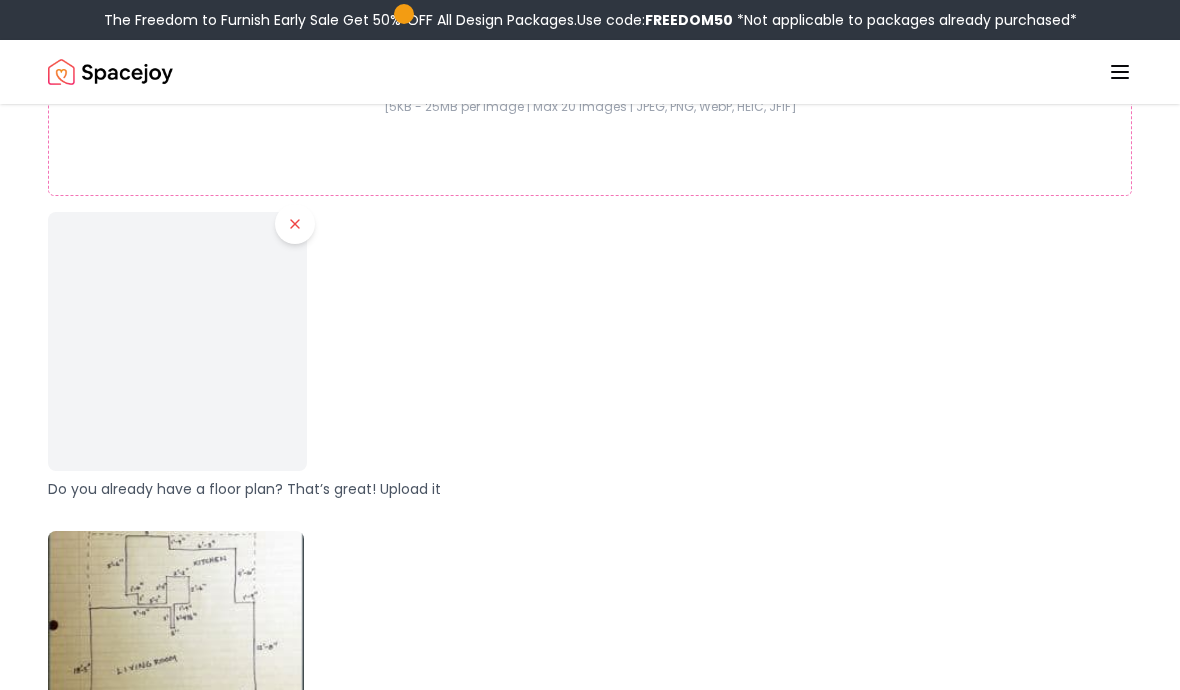 scroll, scrollTop: 682, scrollLeft: 0, axis: vertical 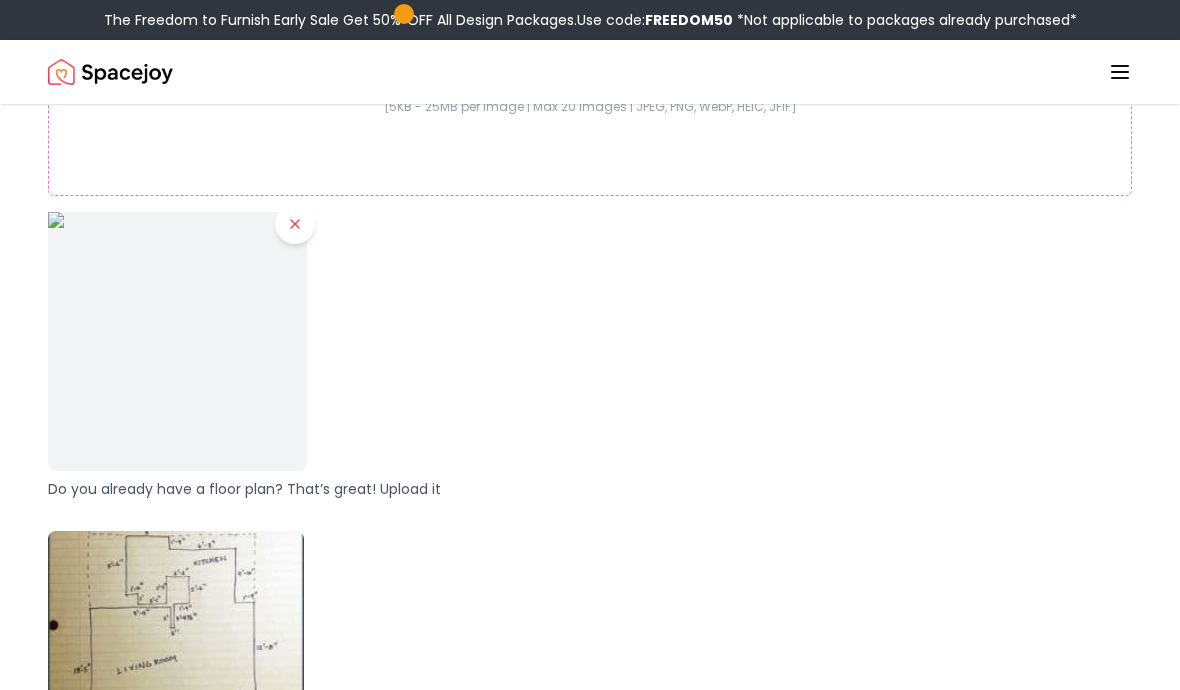 click at bounding box center [177, 341] 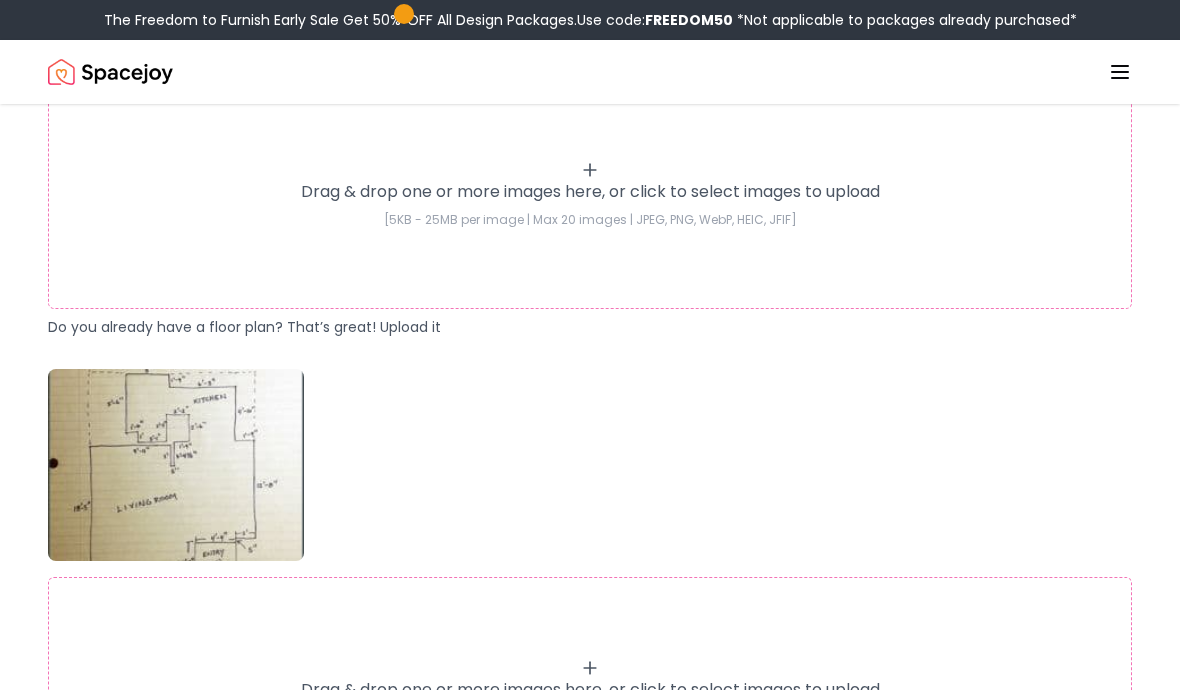 scroll, scrollTop: 566, scrollLeft: 0, axis: vertical 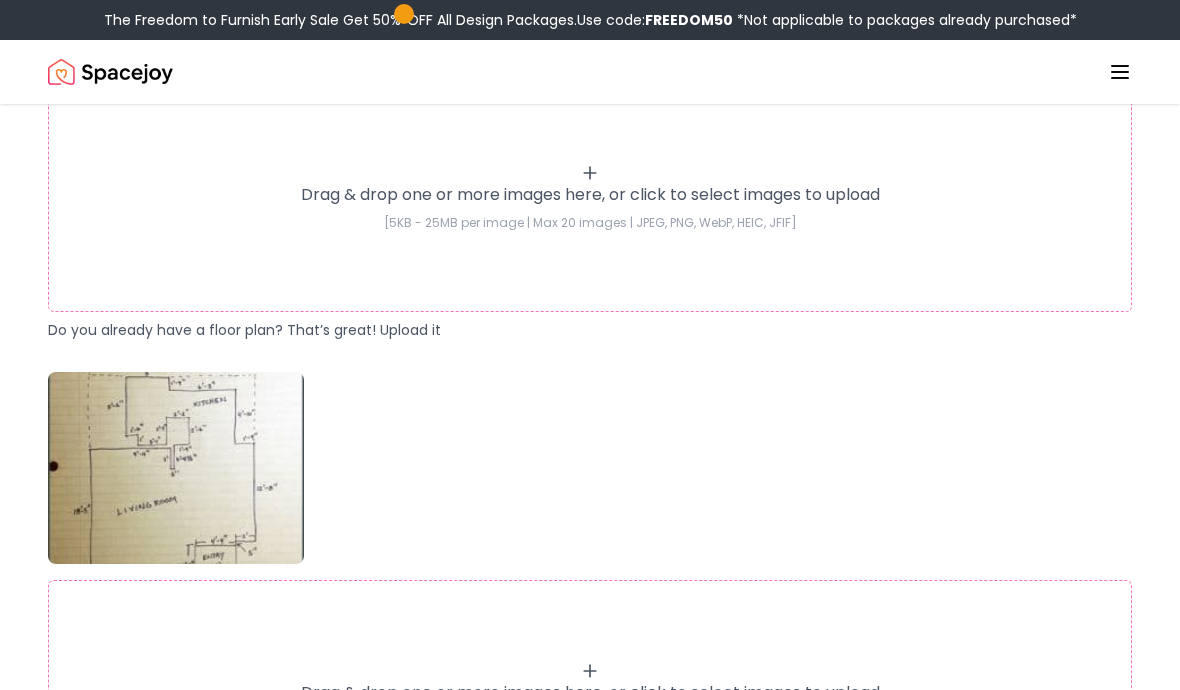 click 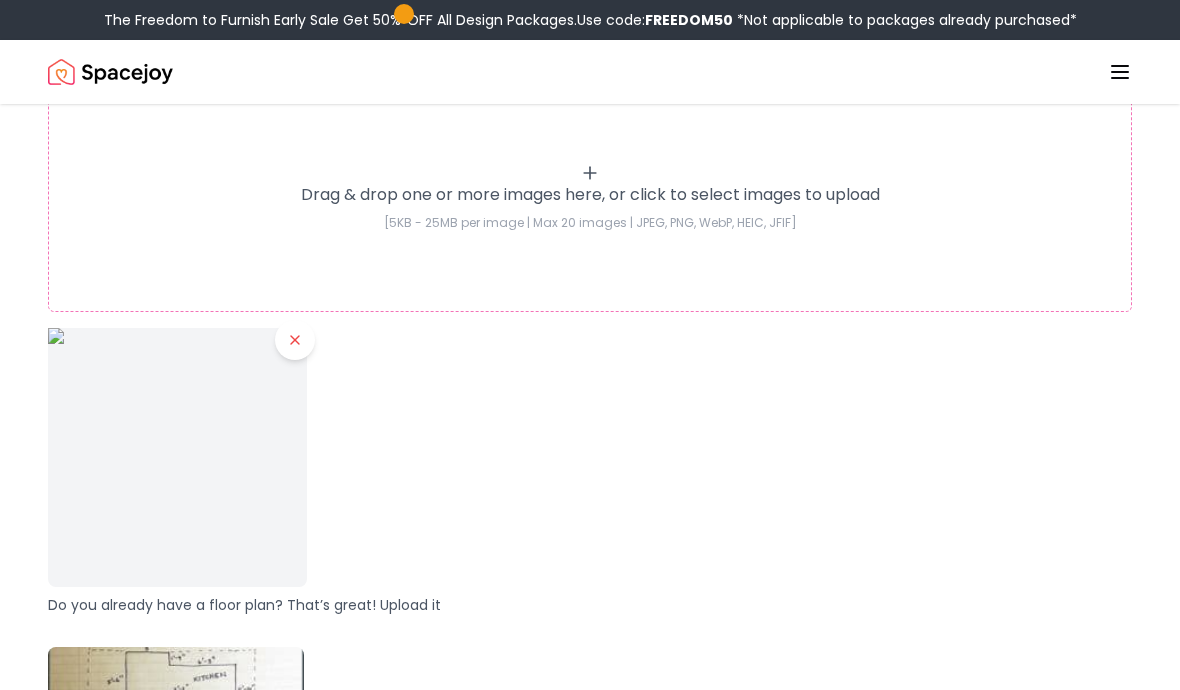 click at bounding box center (177, 457) 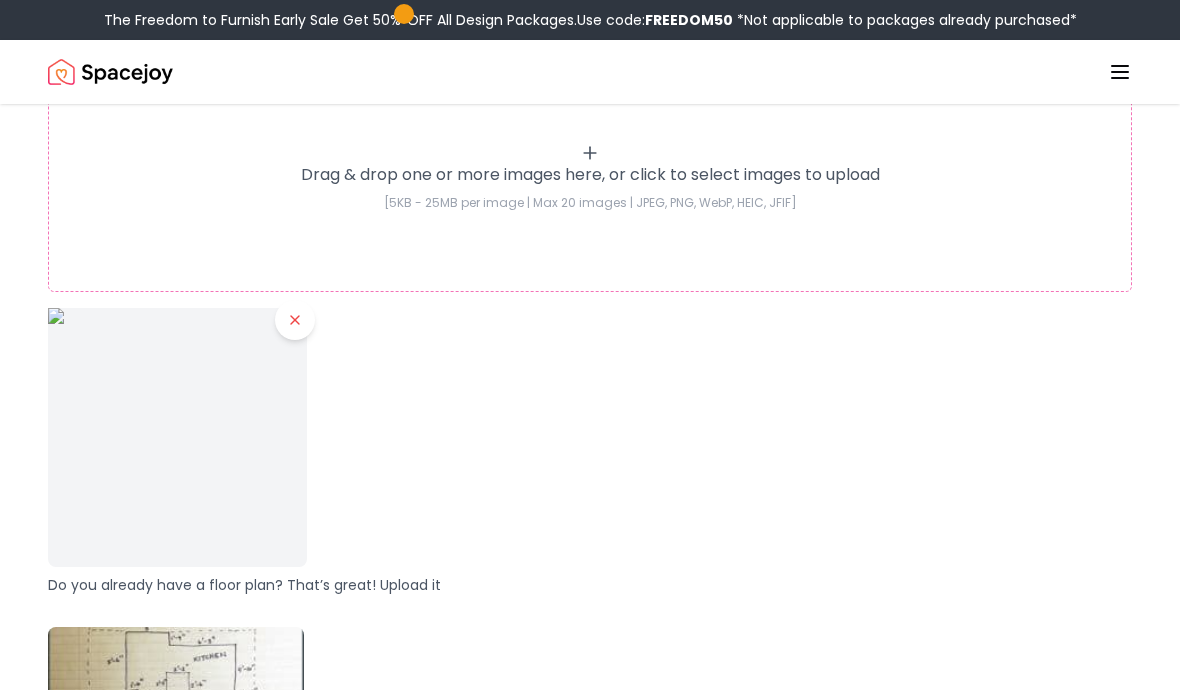 scroll, scrollTop: 584, scrollLeft: 0, axis: vertical 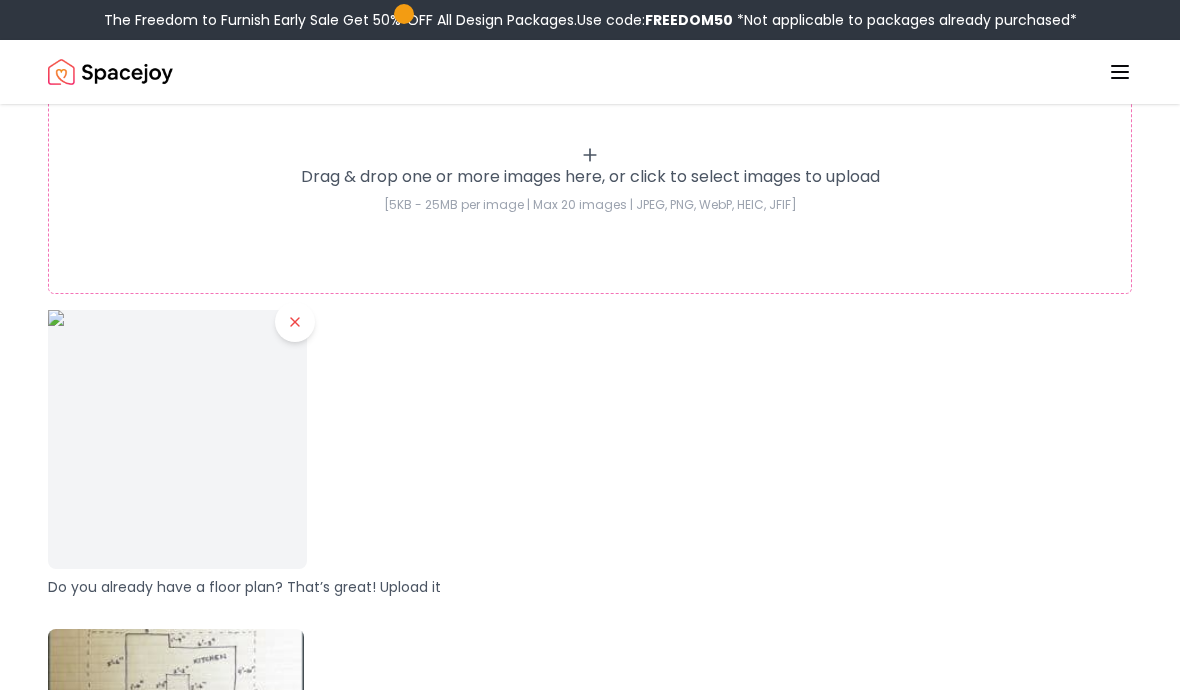 click at bounding box center [177, 439] 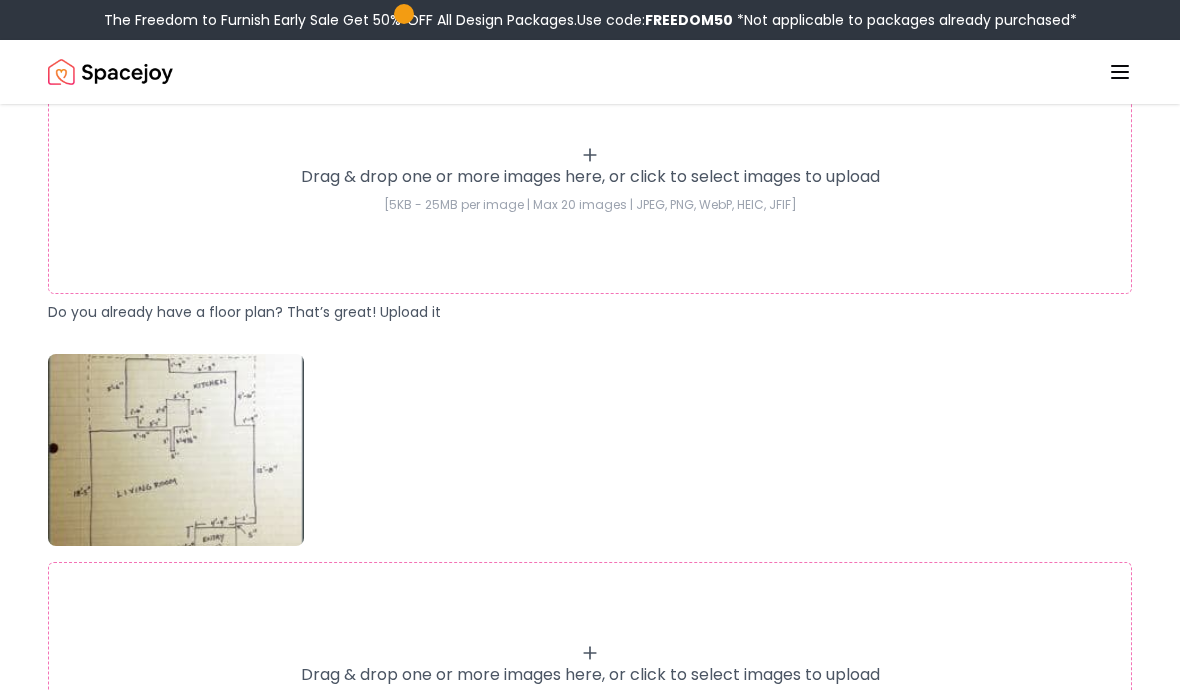click on "Drag & drop one or more images here, or click to select images to upload" at bounding box center [590, 177] 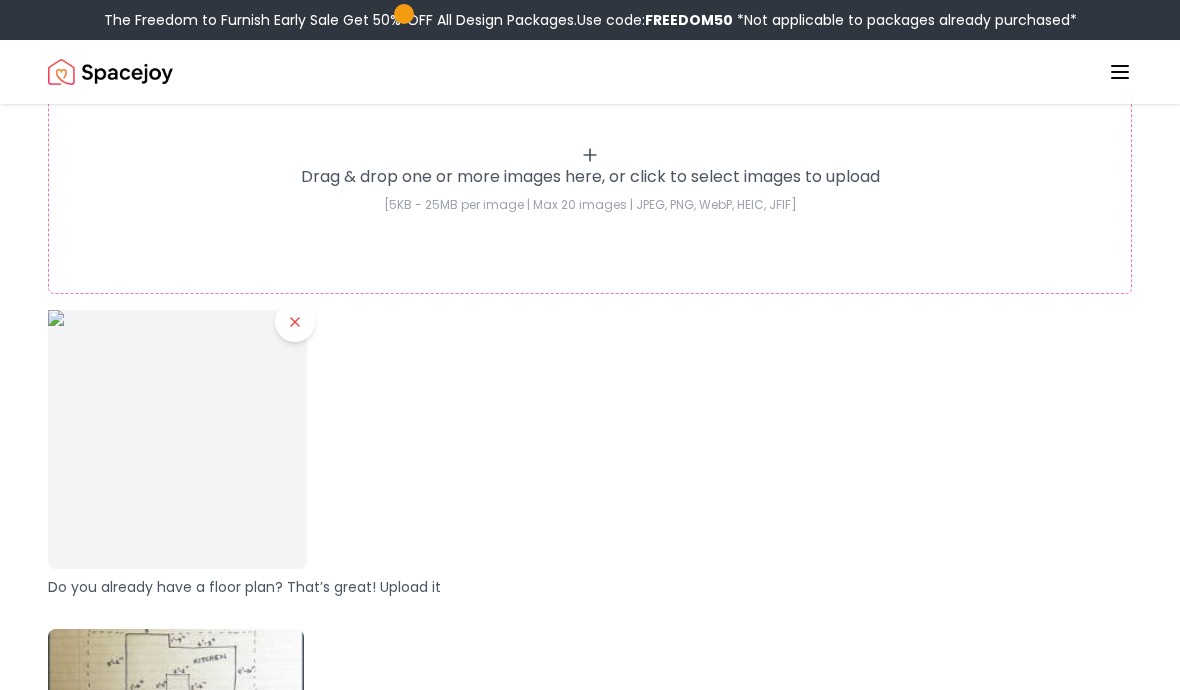 click 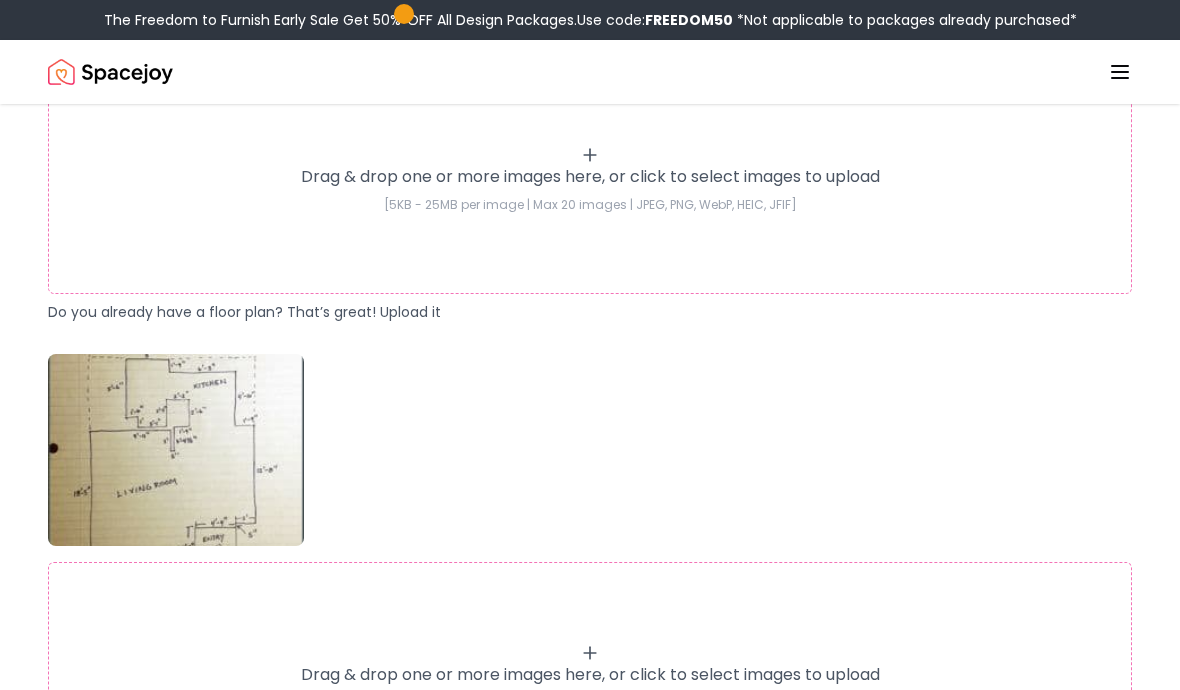 click 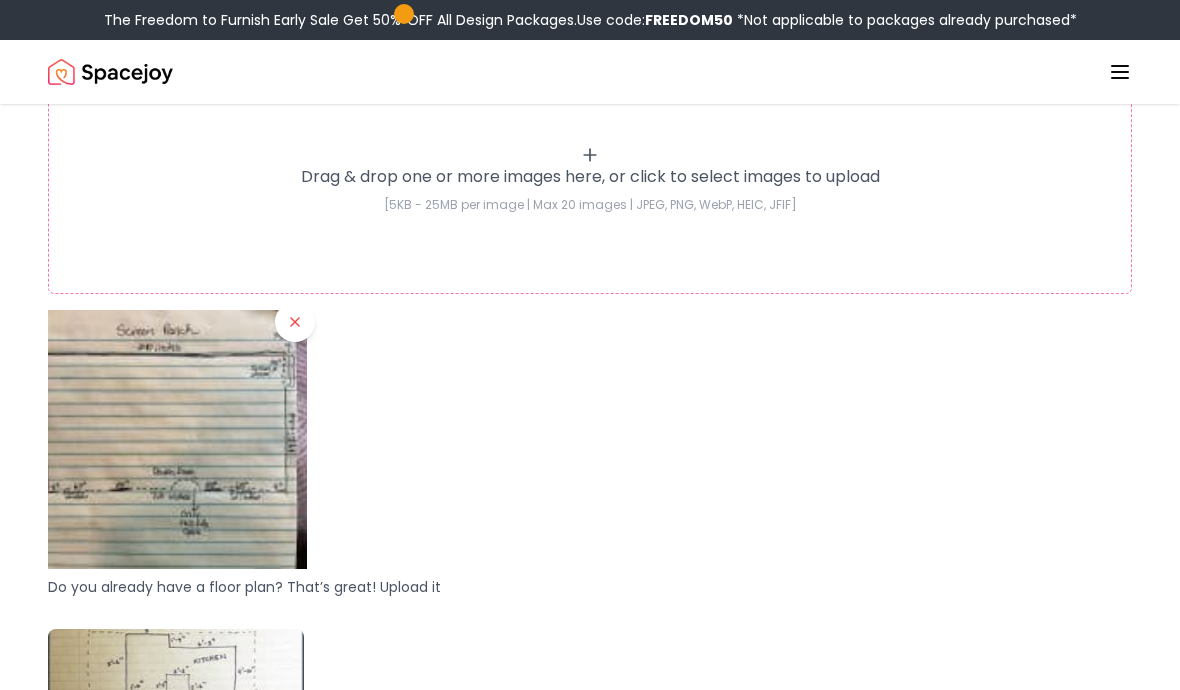 click at bounding box center (177, 439) 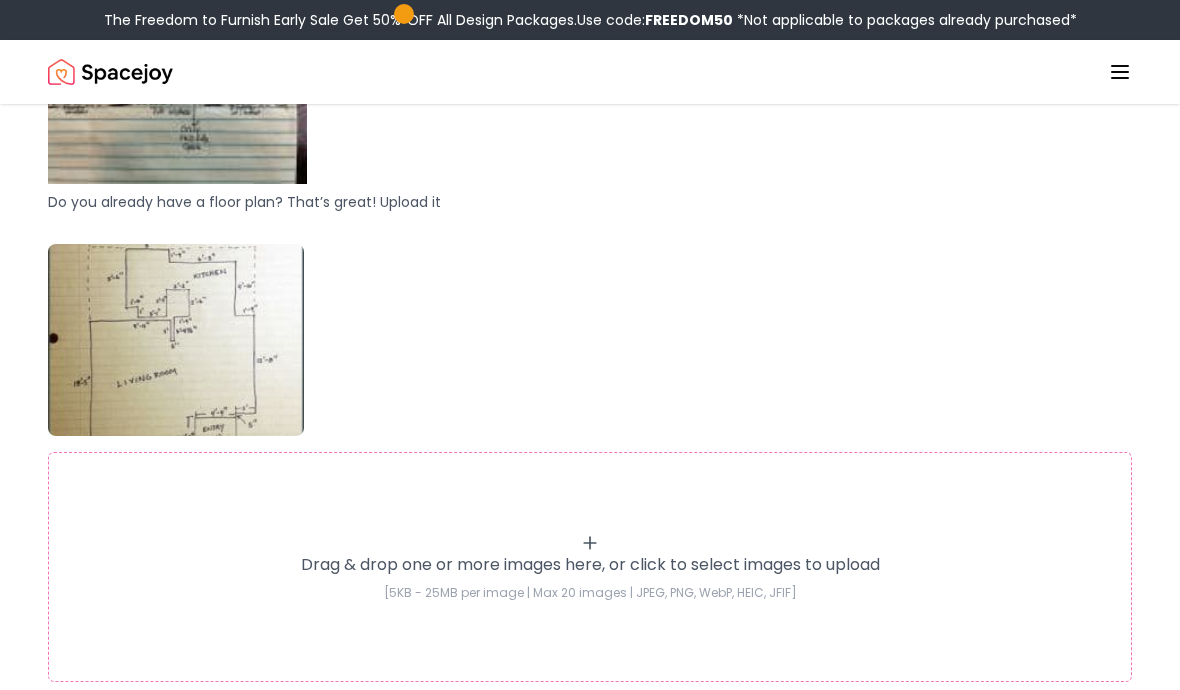 scroll, scrollTop: 967, scrollLeft: 0, axis: vertical 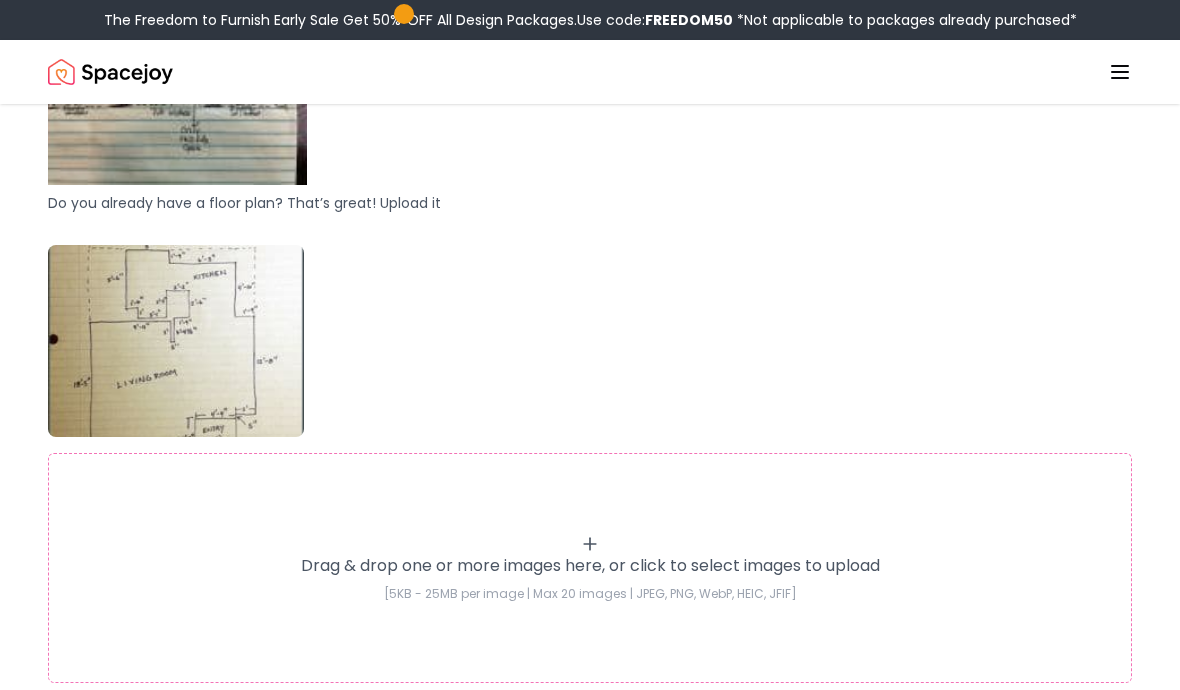 click 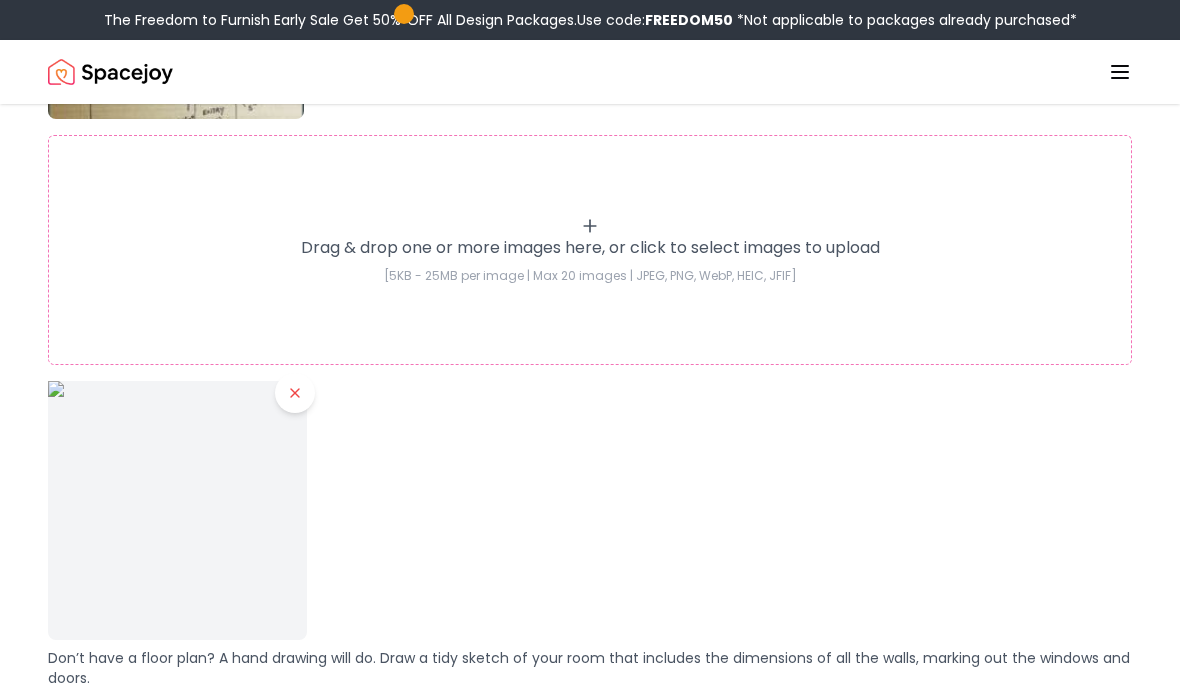 scroll, scrollTop: 1286, scrollLeft: 0, axis: vertical 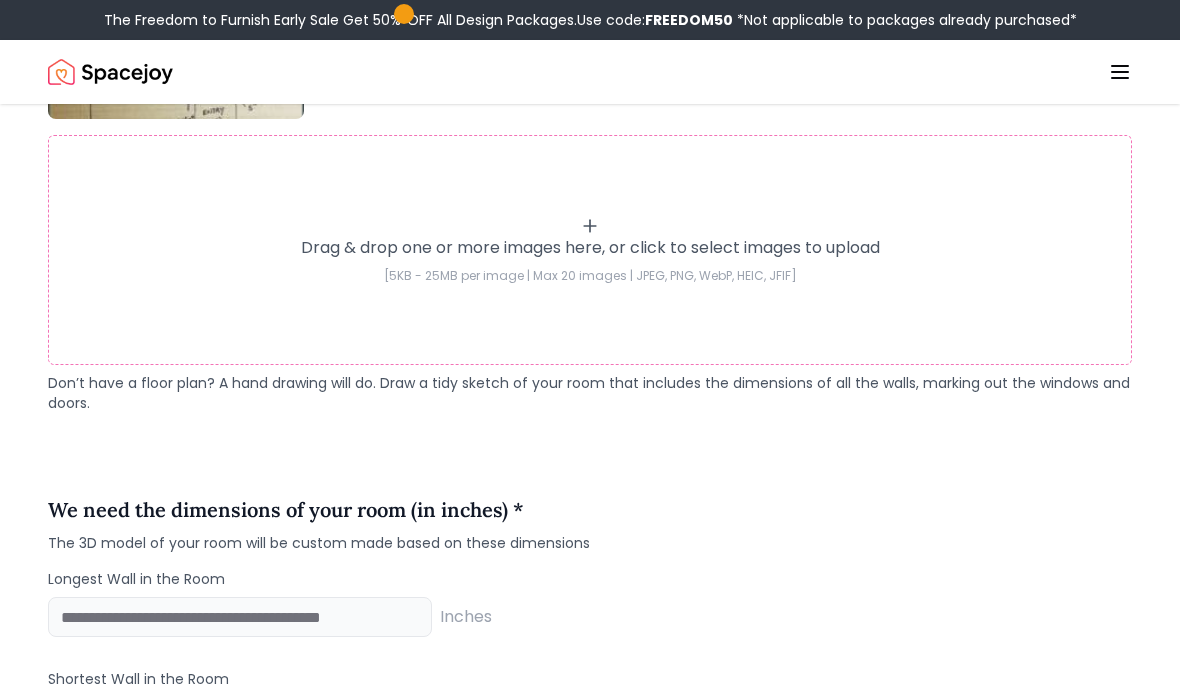 click on "Drag & drop one or more images here, or click to select images to upload [5KB - 25MB per image | Max 20 images | JPEG, PNG, WebP, HEIC, JFIF]" at bounding box center [590, 250] 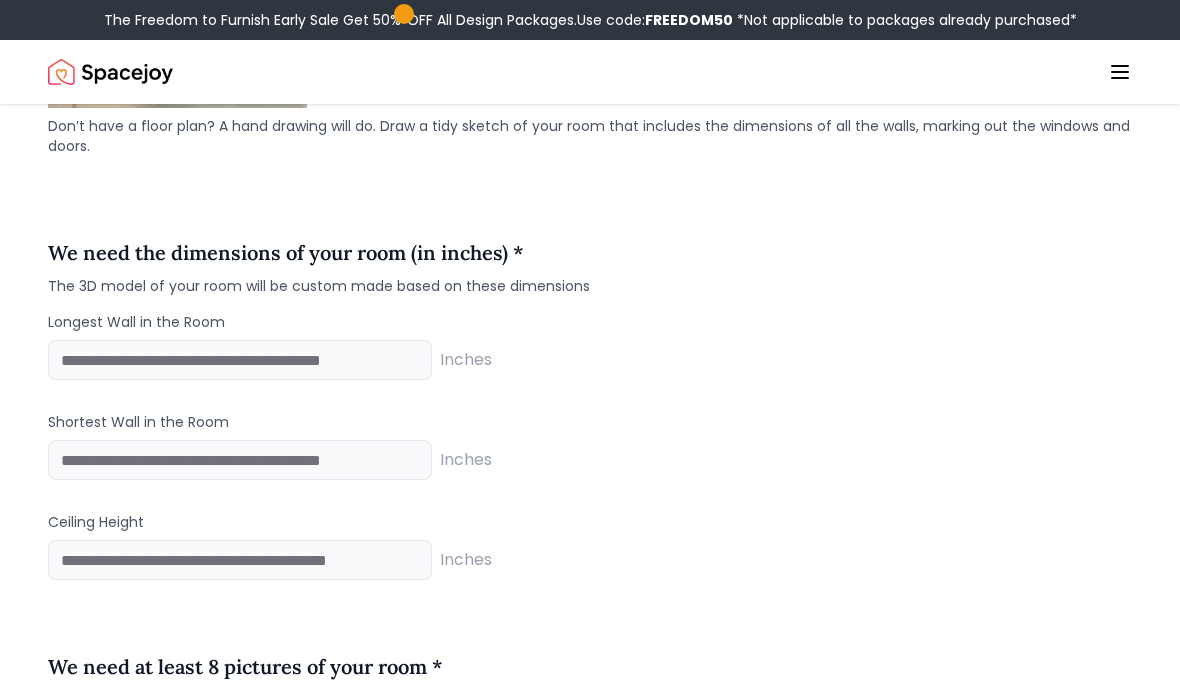 scroll, scrollTop: 1819, scrollLeft: 0, axis: vertical 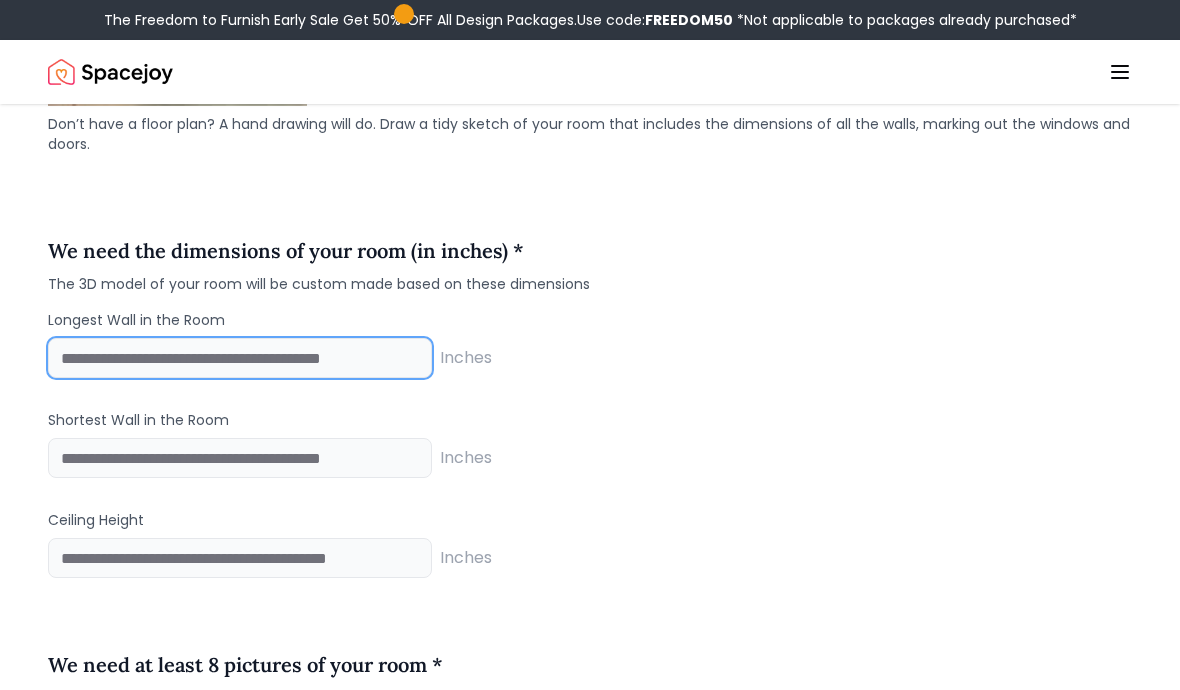 click at bounding box center (240, 359) 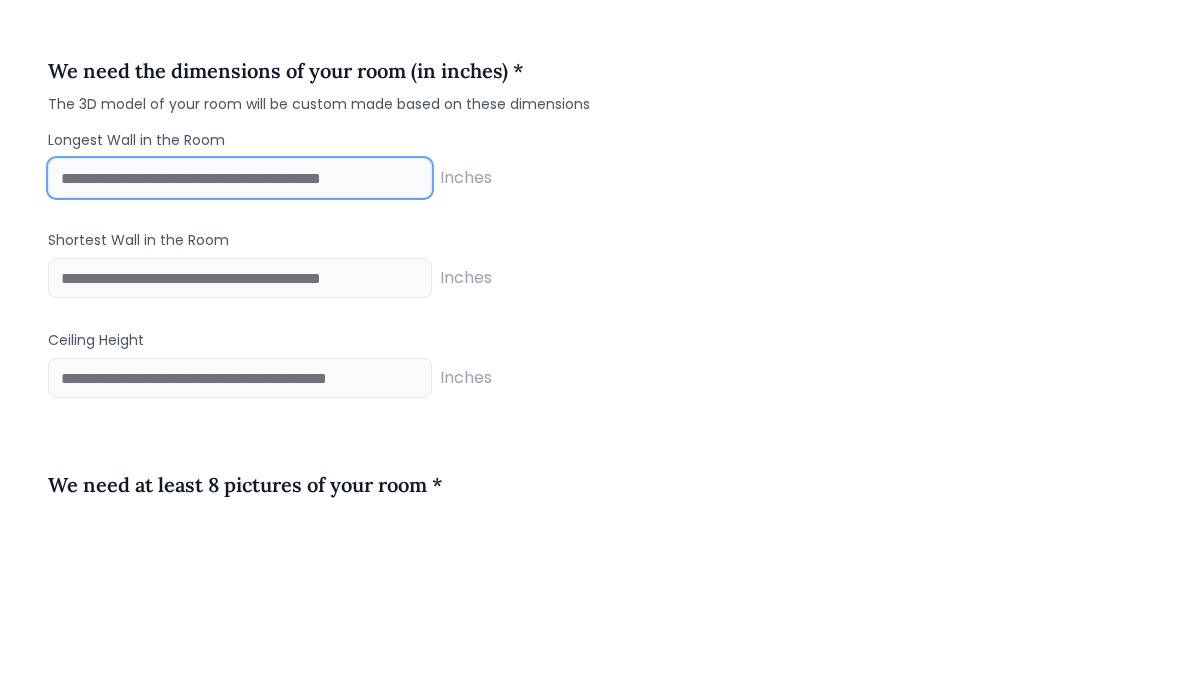 type on "***" 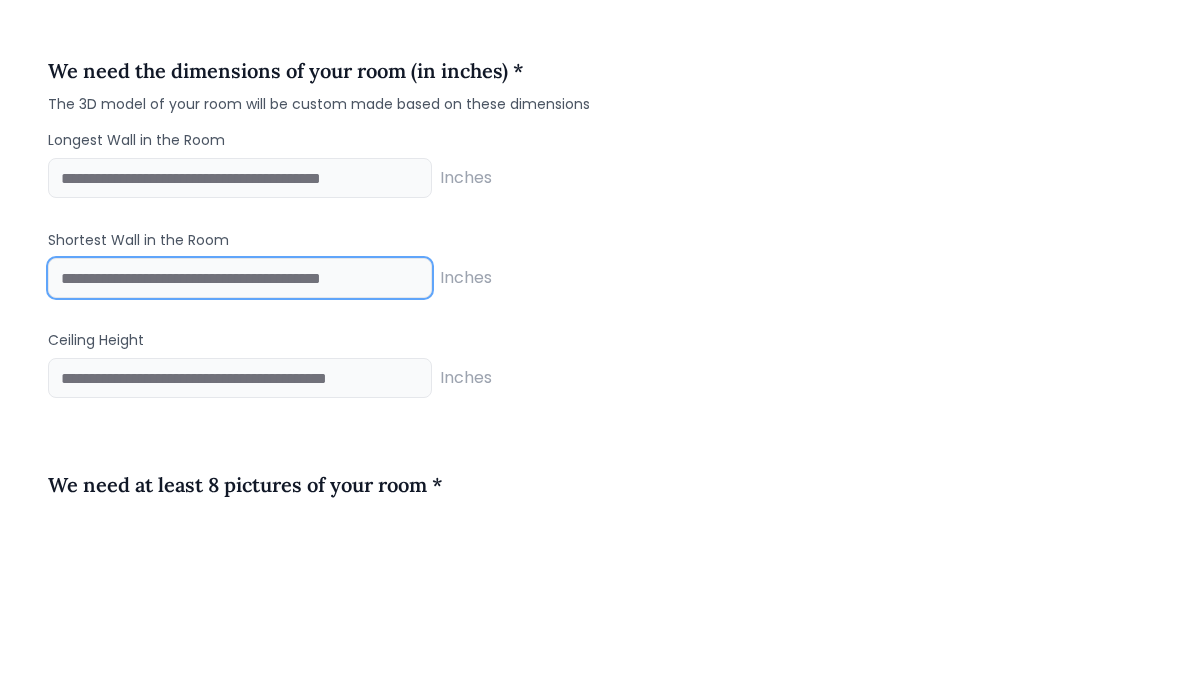 click at bounding box center [240, 459] 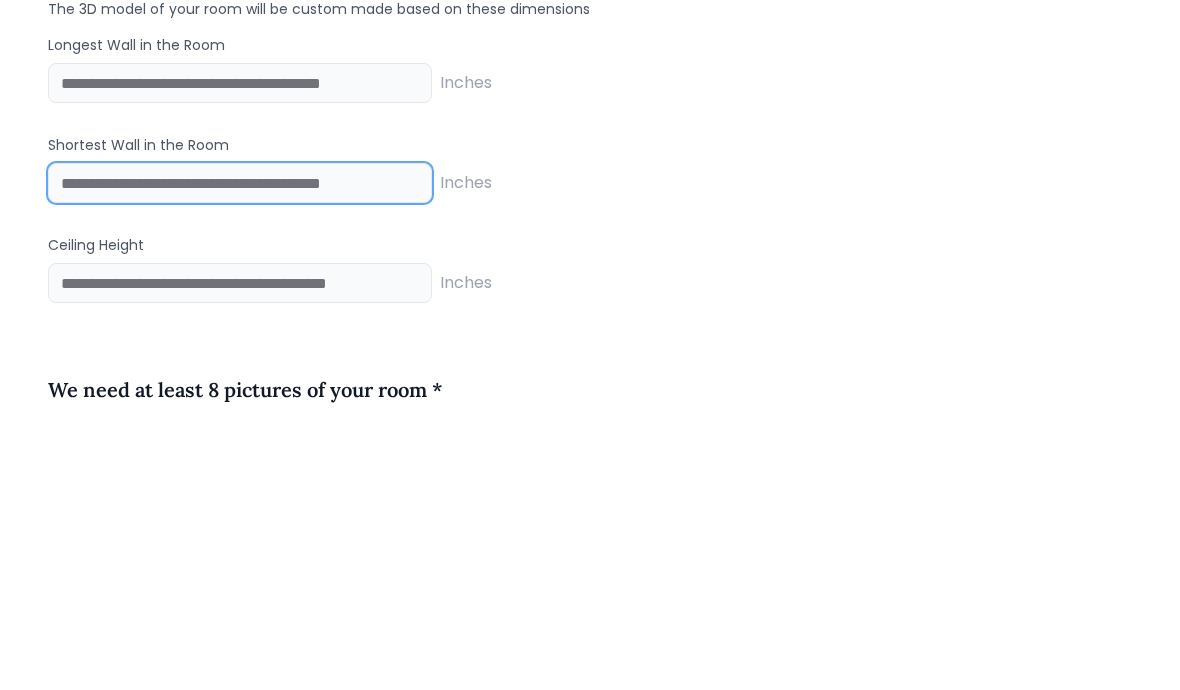 type on "***" 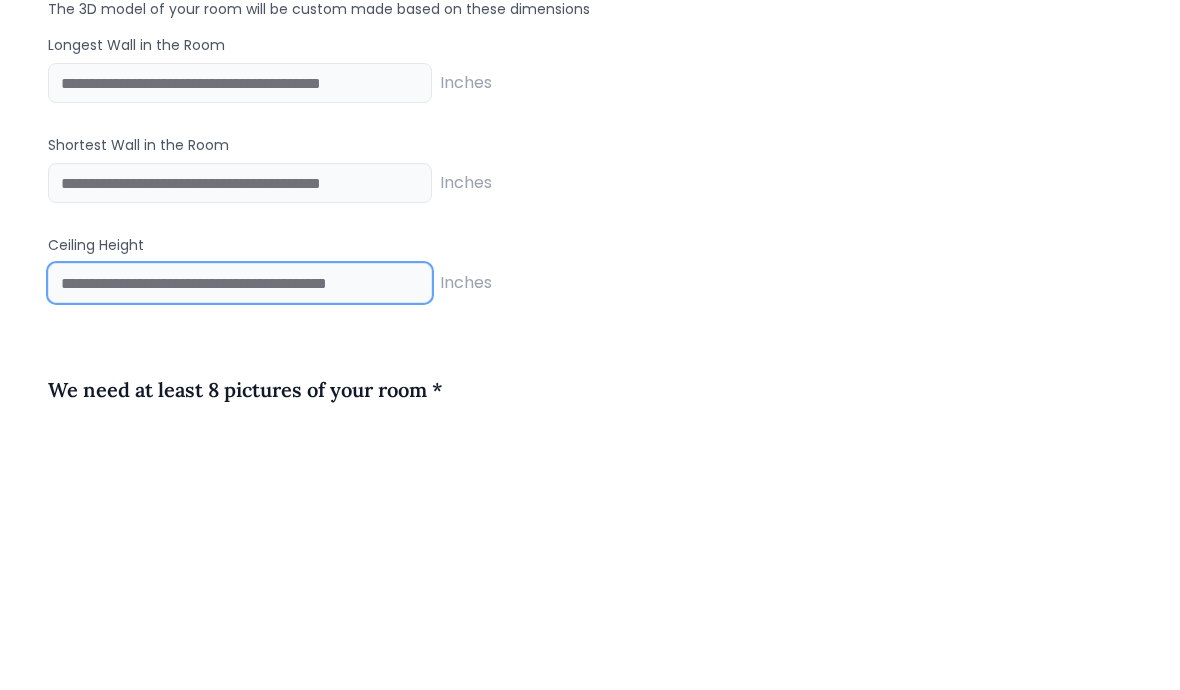 click at bounding box center [240, 559] 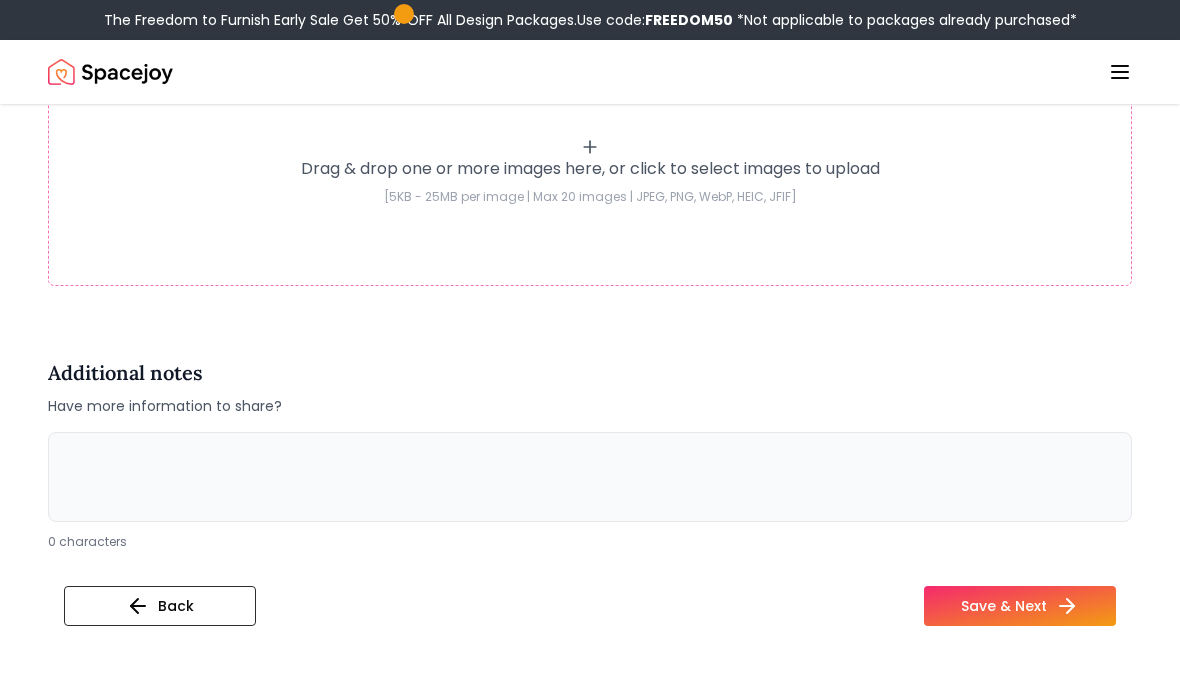 scroll, scrollTop: 3735, scrollLeft: 0, axis: vertical 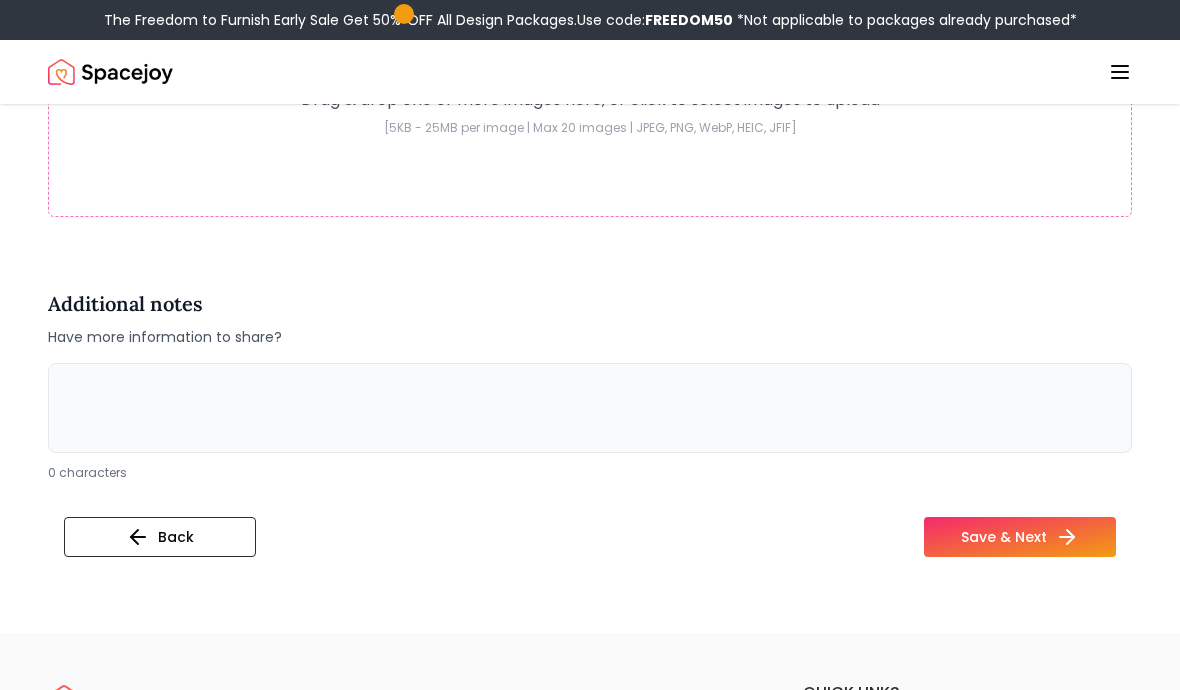 click at bounding box center (590, 408) 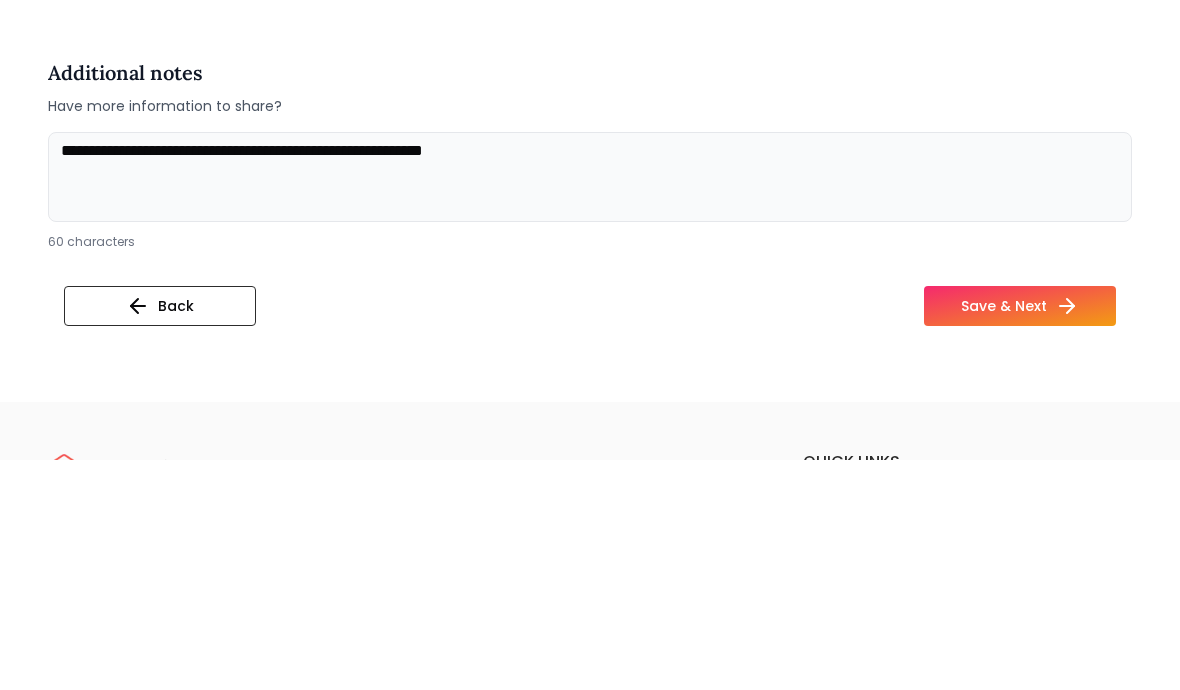 scroll, scrollTop: 3966, scrollLeft: 0, axis: vertical 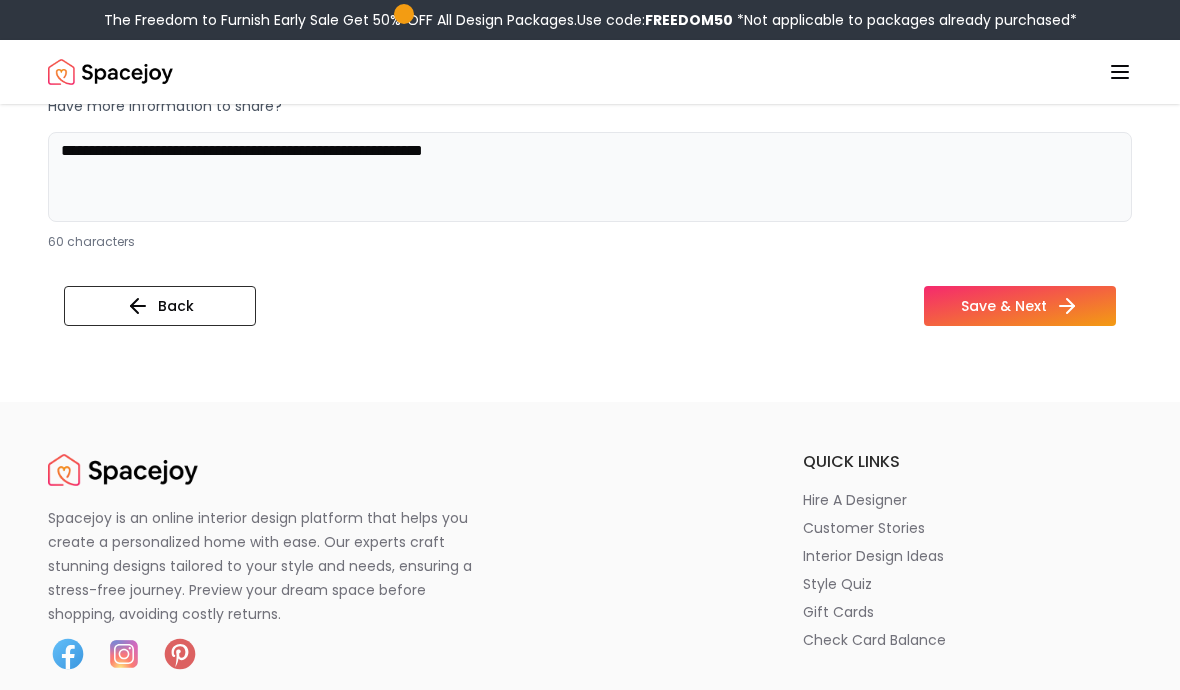 type on "**********" 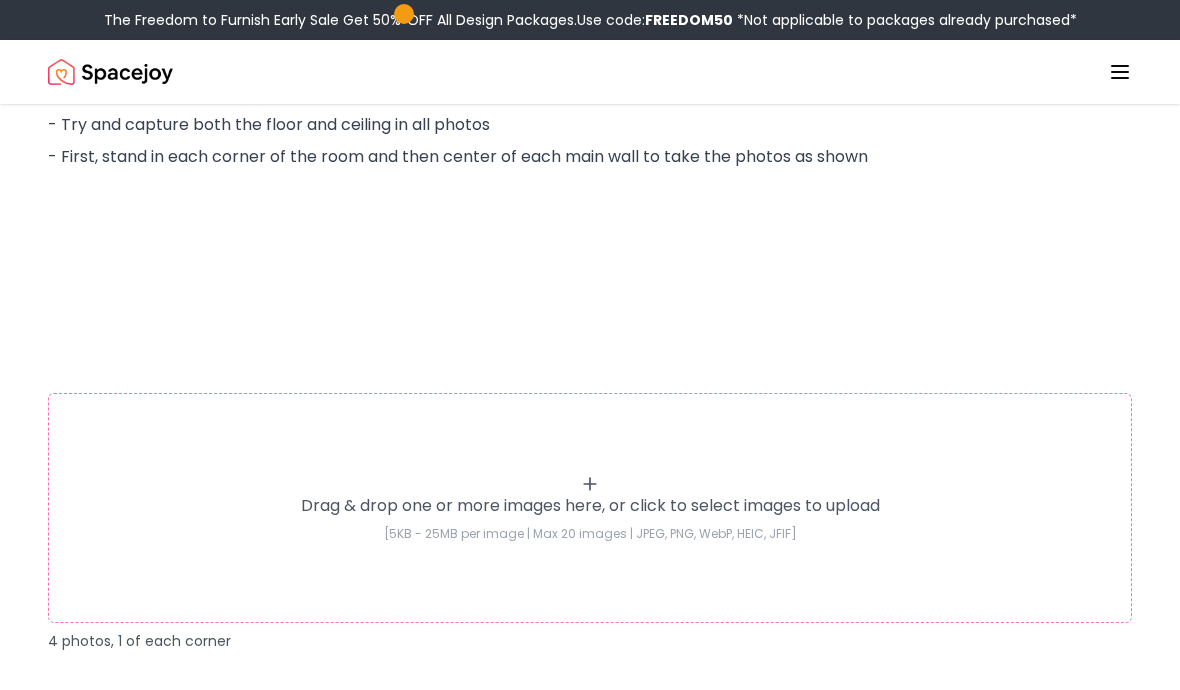 scroll, scrollTop: 2432, scrollLeft: 0, axis: vertical 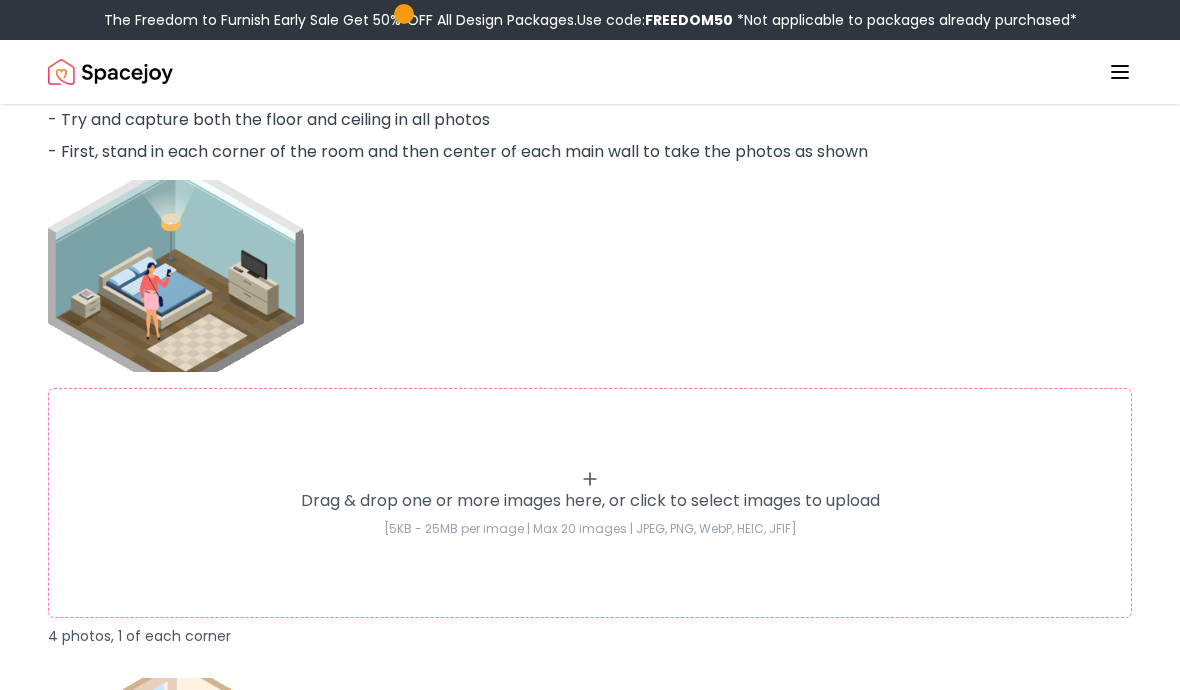 click on "Drag & drop one or more images here, or click to select images to upload [5KB - 25MB per image | Max 20 images | JPEG, PNG, WebP, HEIC, JFIF]" at bounding box center (590, 503) 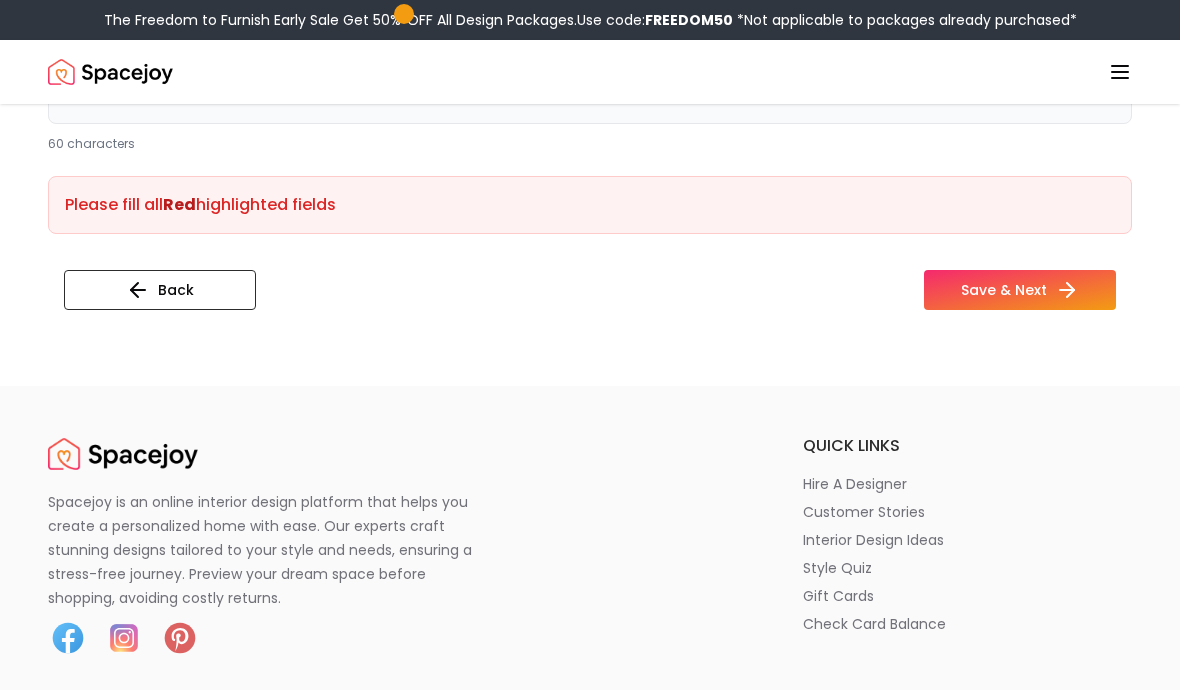 scroll, scrollTop: 4093, scrollLeft: 0, axis: vertical 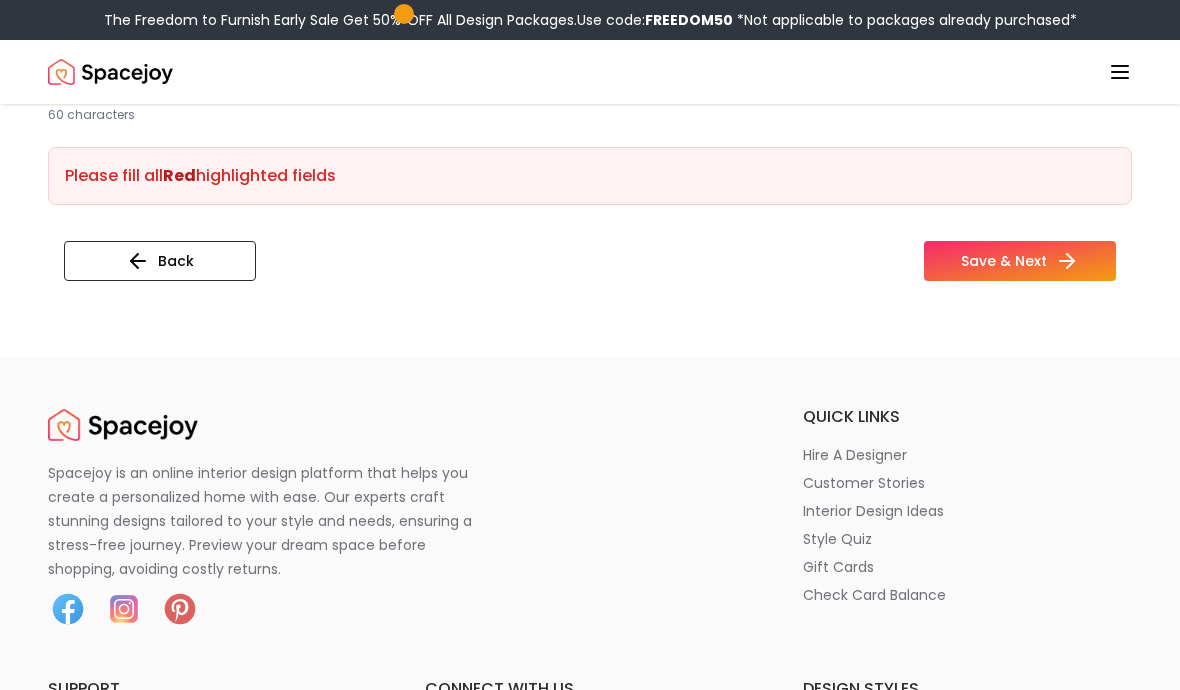 click on "Save & Next" at bounding box center [1020, 261] 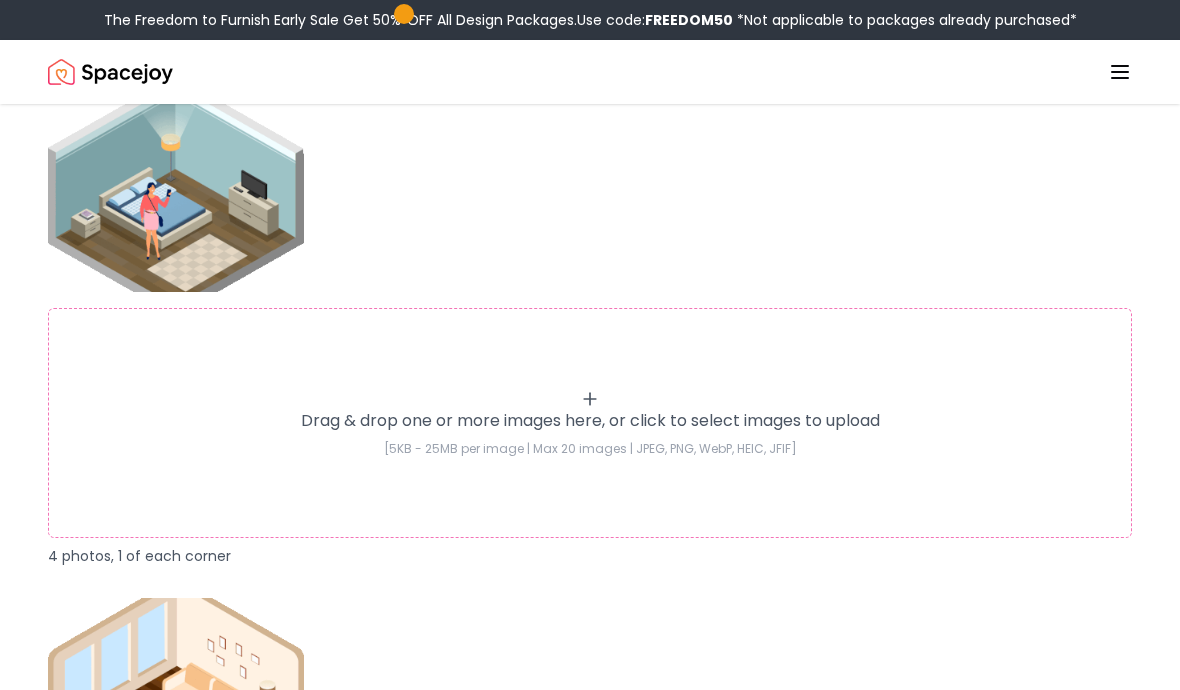 scroll, scrollTop: 2553, scrollLeft: 0, axis: vertical 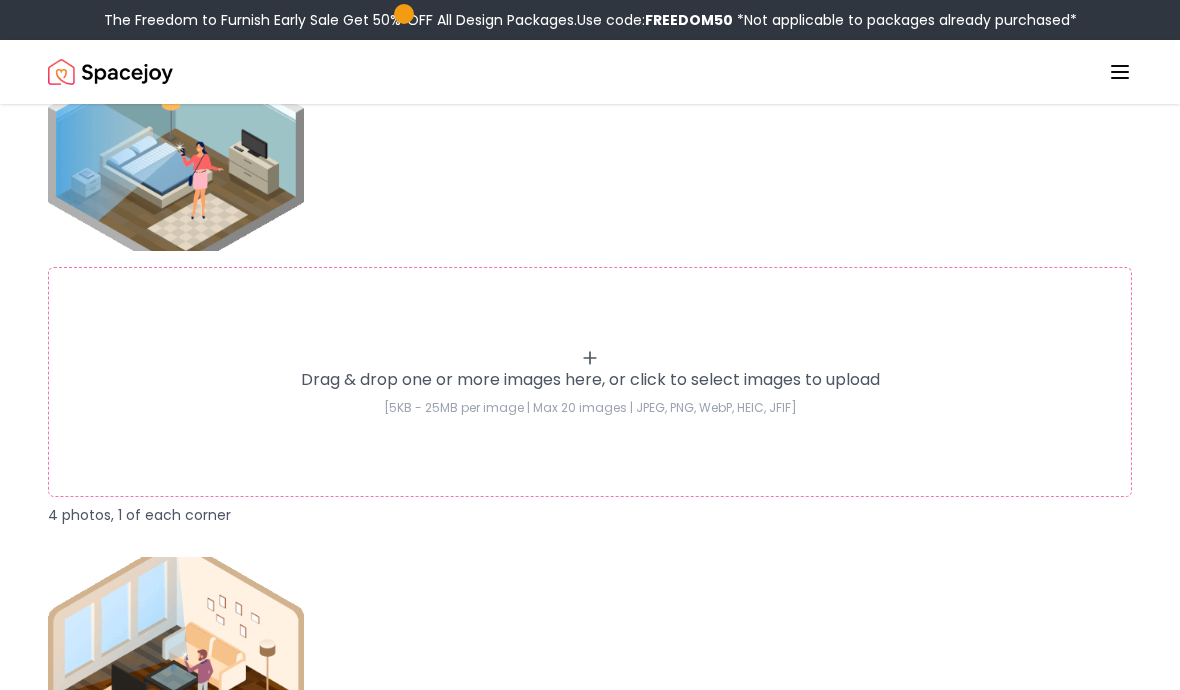 click 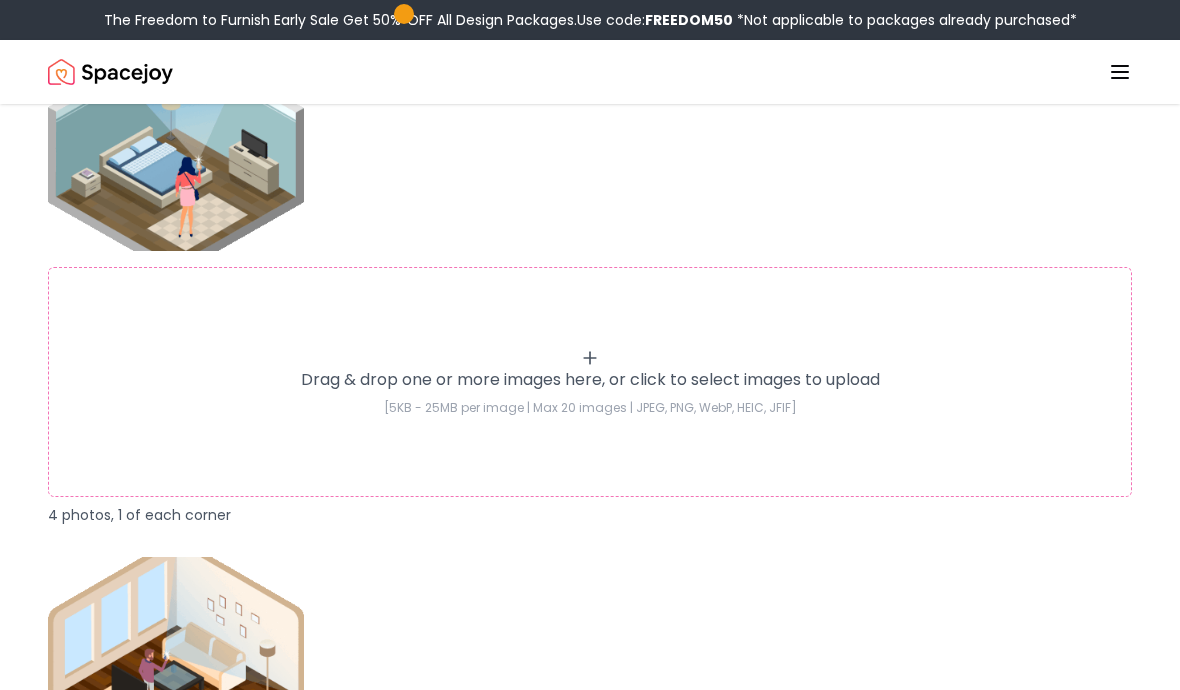 type 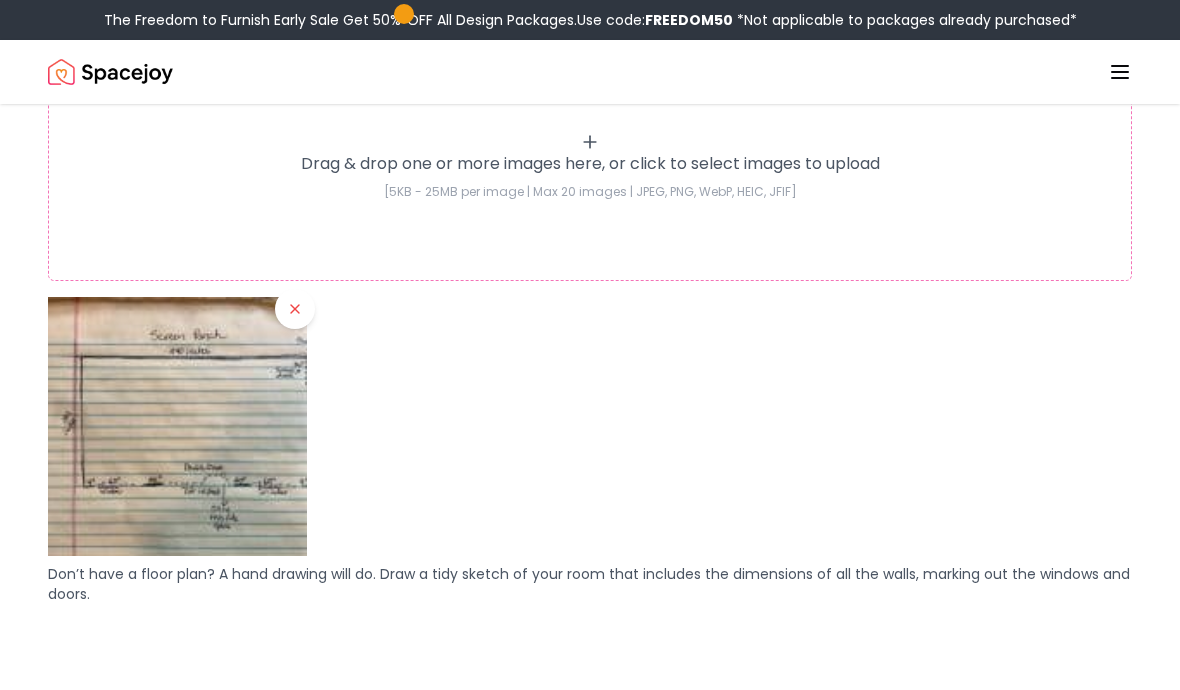 scroll, scrollTop: 1318, scrollLeft: 0, axis: vertical 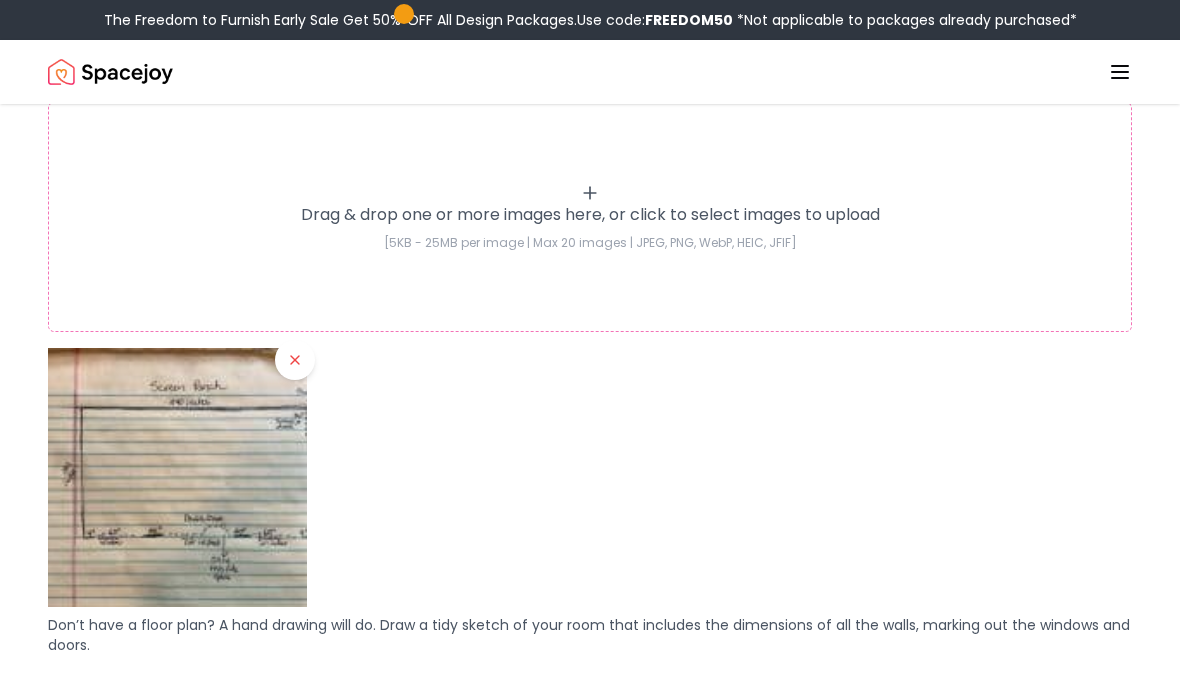 click at bounding box center (295, 361) 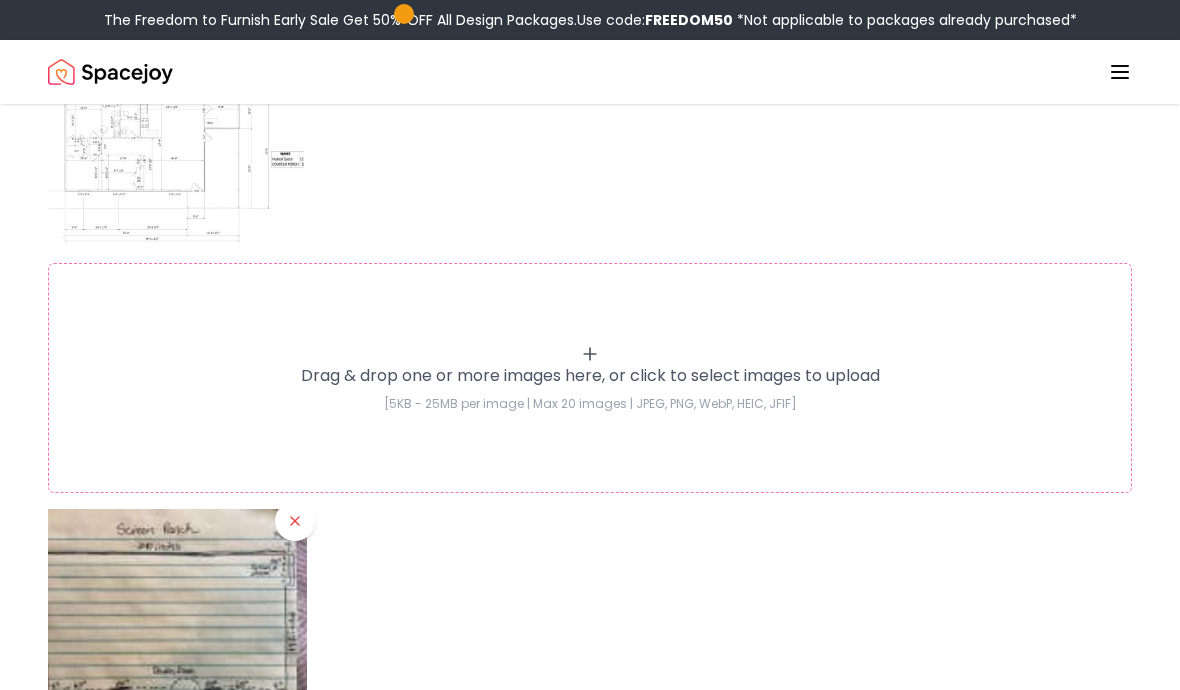 scroll, scrollTop: 425, scrollLeft: 0, axis: vertical 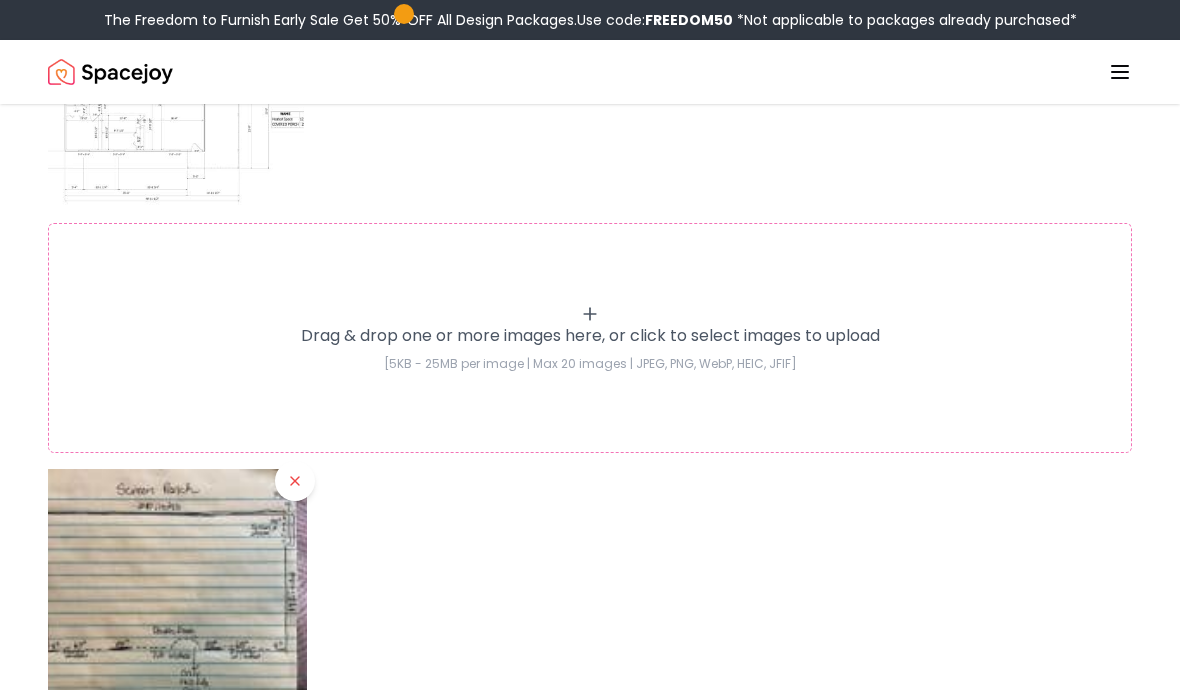 click at bounding box center [295, 481] 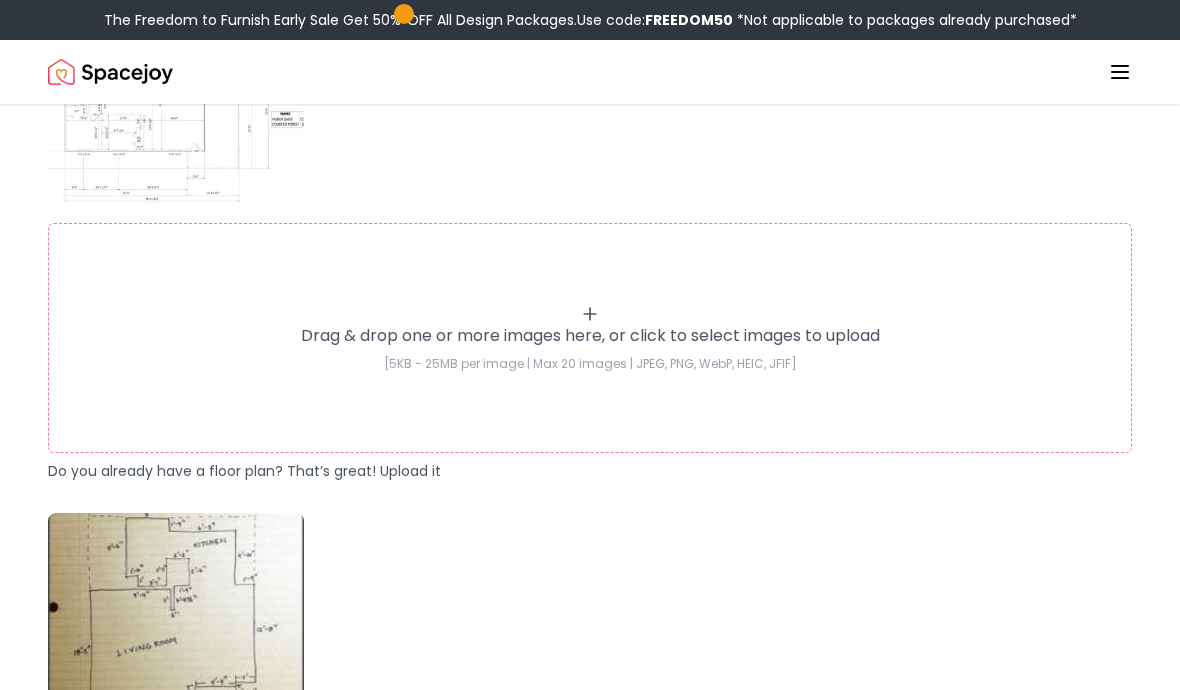 click on "Drag & drop one or more images here, or click to select images to upload" at bounding box center (590, 336) 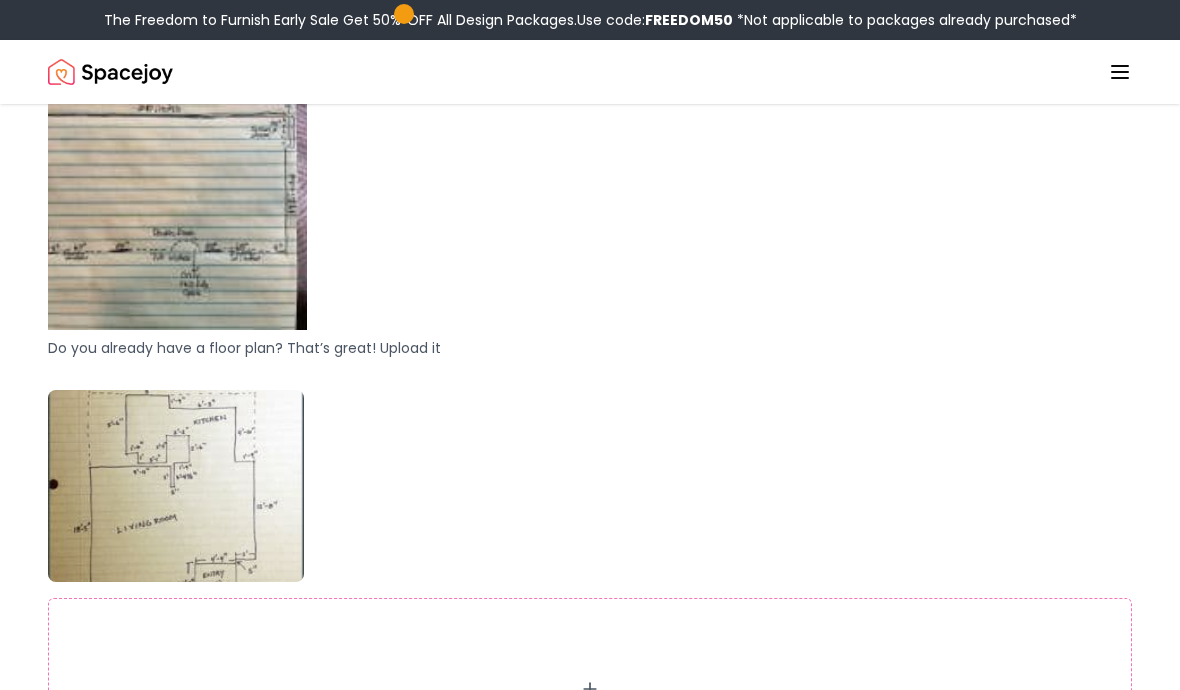 scroll, scrollTop: 745, scrollLeft: 0, axis: vertical 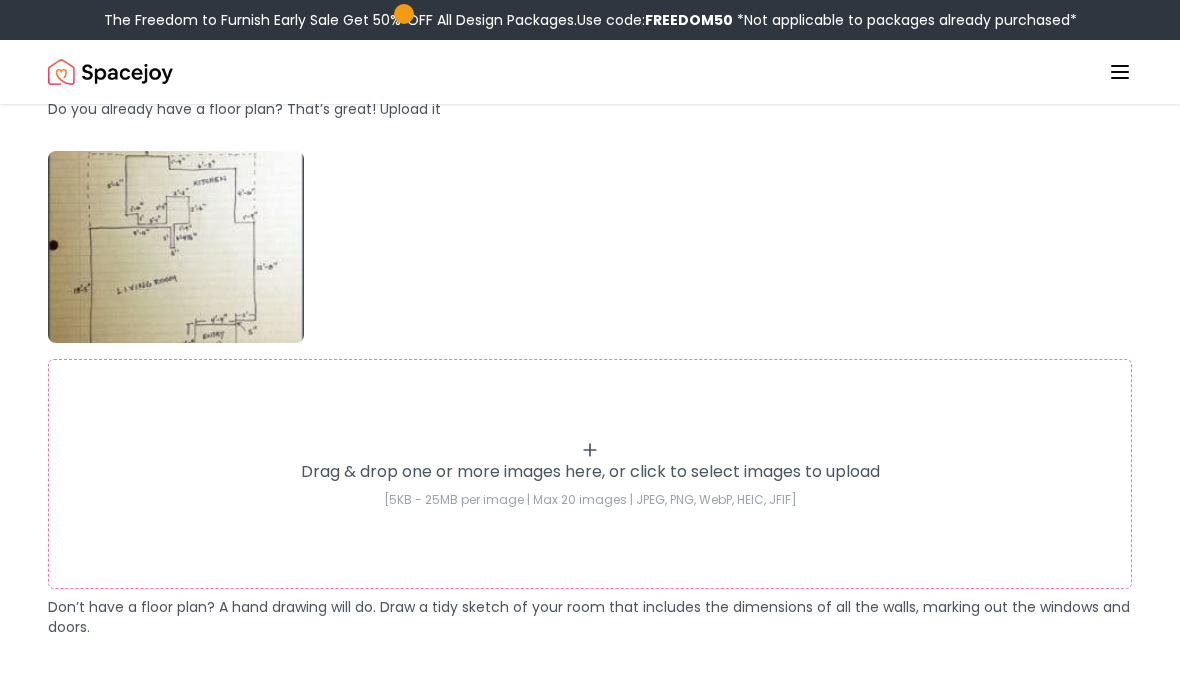 click on "Drag & drop one or more images here, or click to select images to upload" at bounding box center [590, 473] 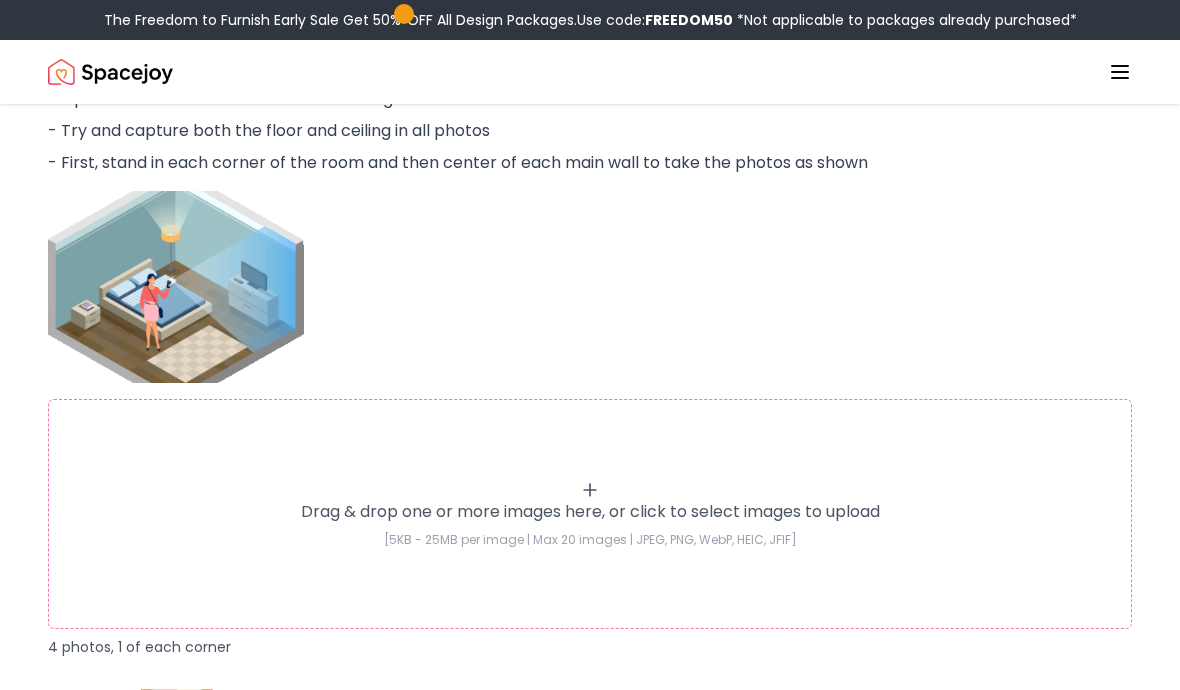 scroll, scrollTop: 2420, scrollLeft: 0, axis: vertical 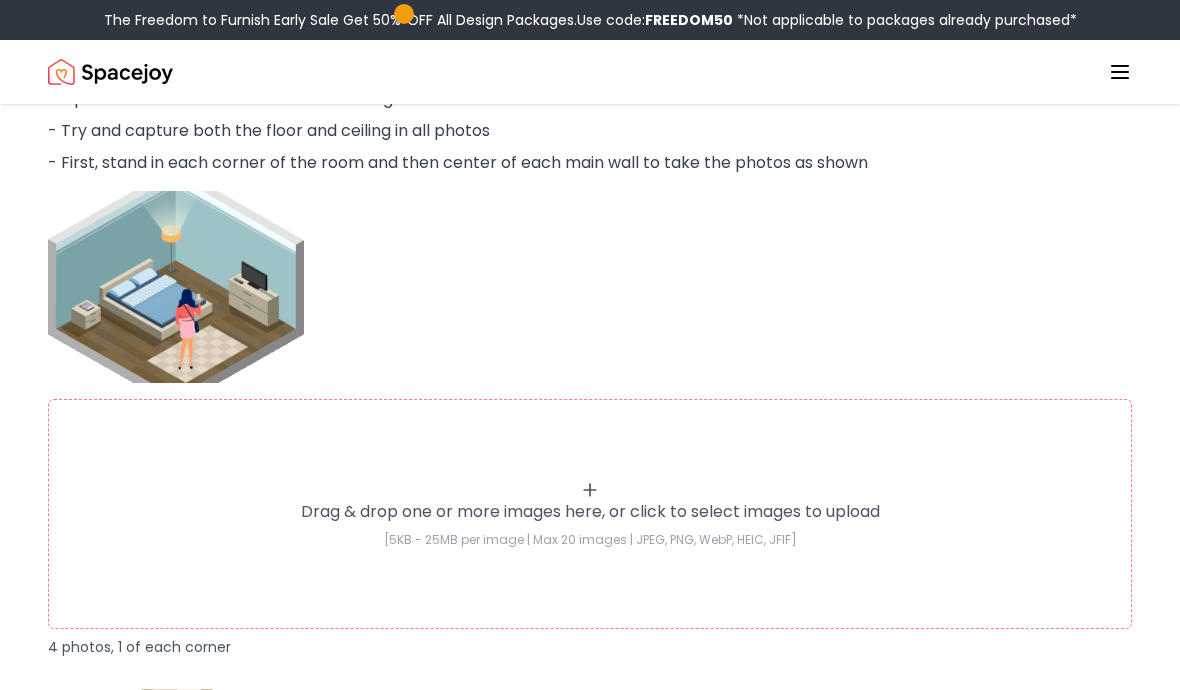 click on "Drag & drop one or more images here, or click to select images to upload [5KB - 25MB per image | Max 20 images | JPEG, PNG, WebP, HEIC, JFIF]" at bounding box center [590, 515] 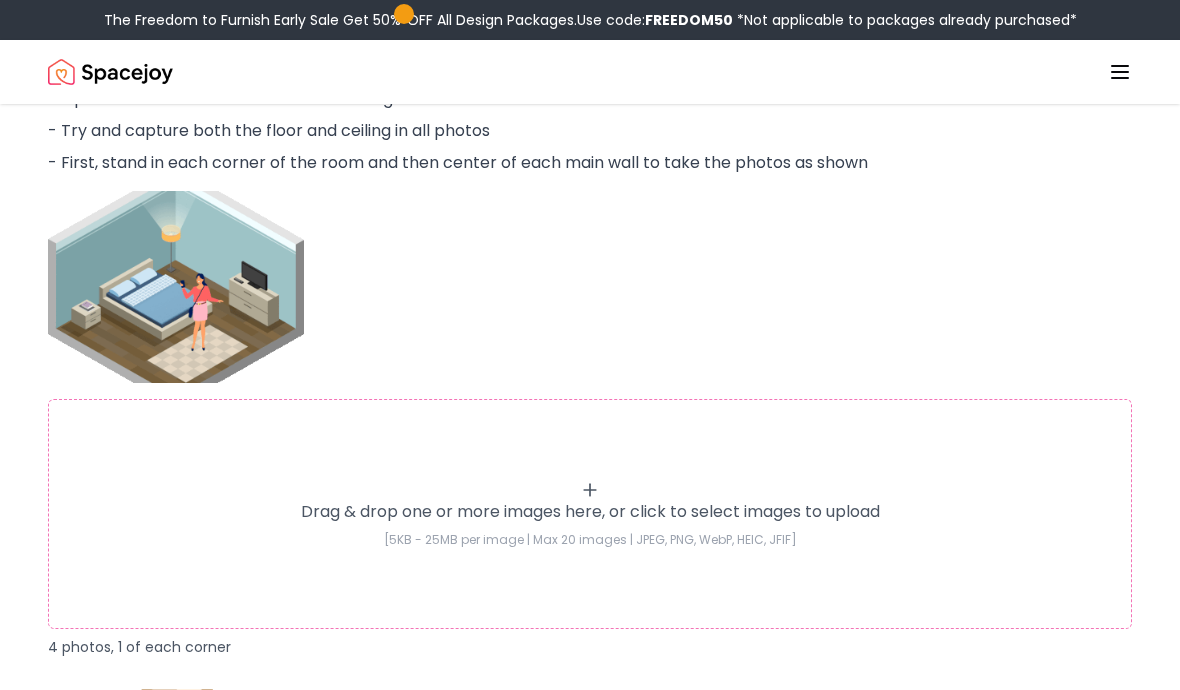type on "**********" 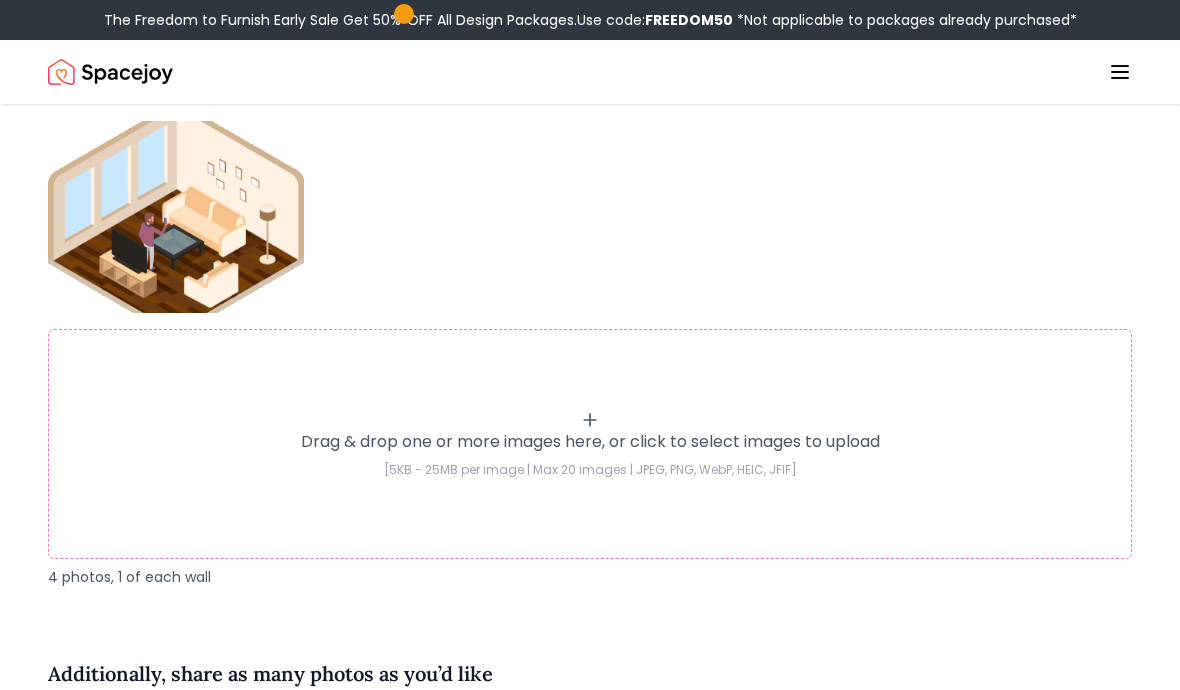 scroll, scrollTop: 3274, scrollLeft: 0, axis: vertical 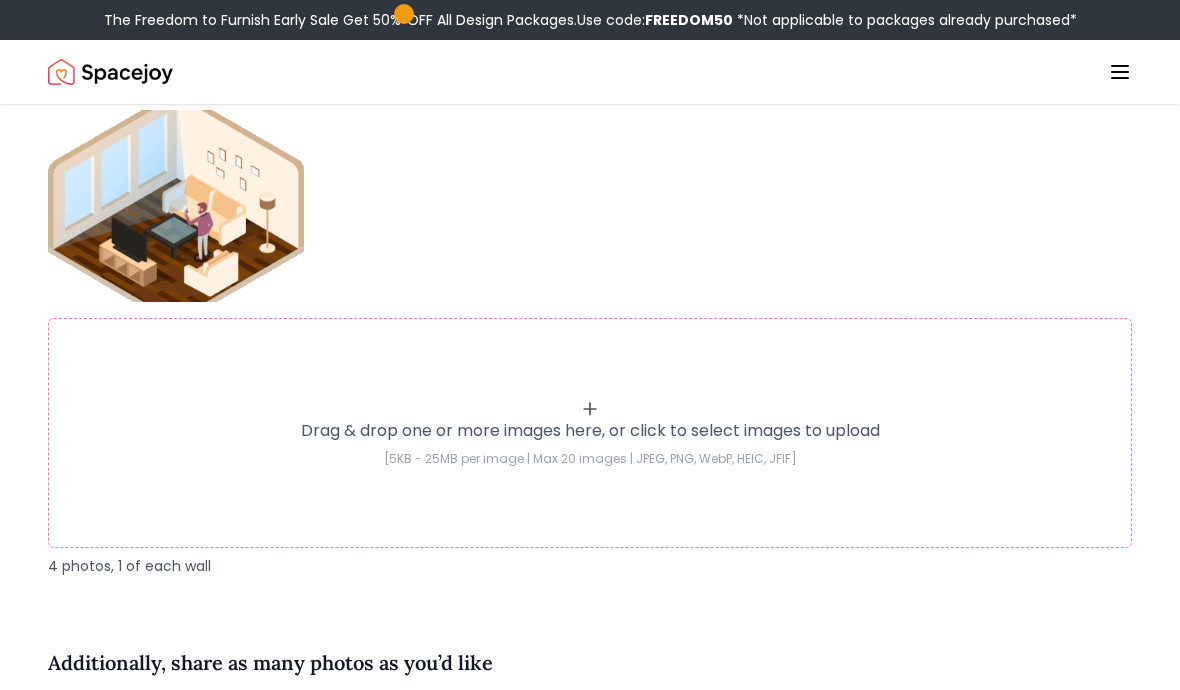 click 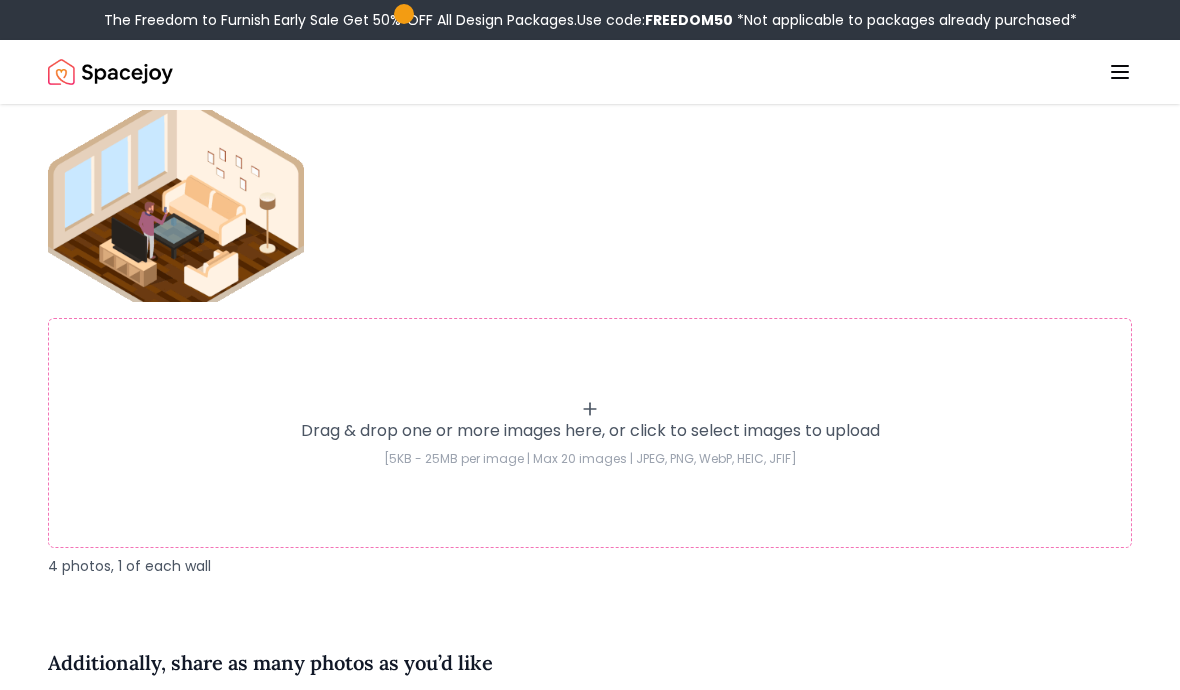type on "**********" 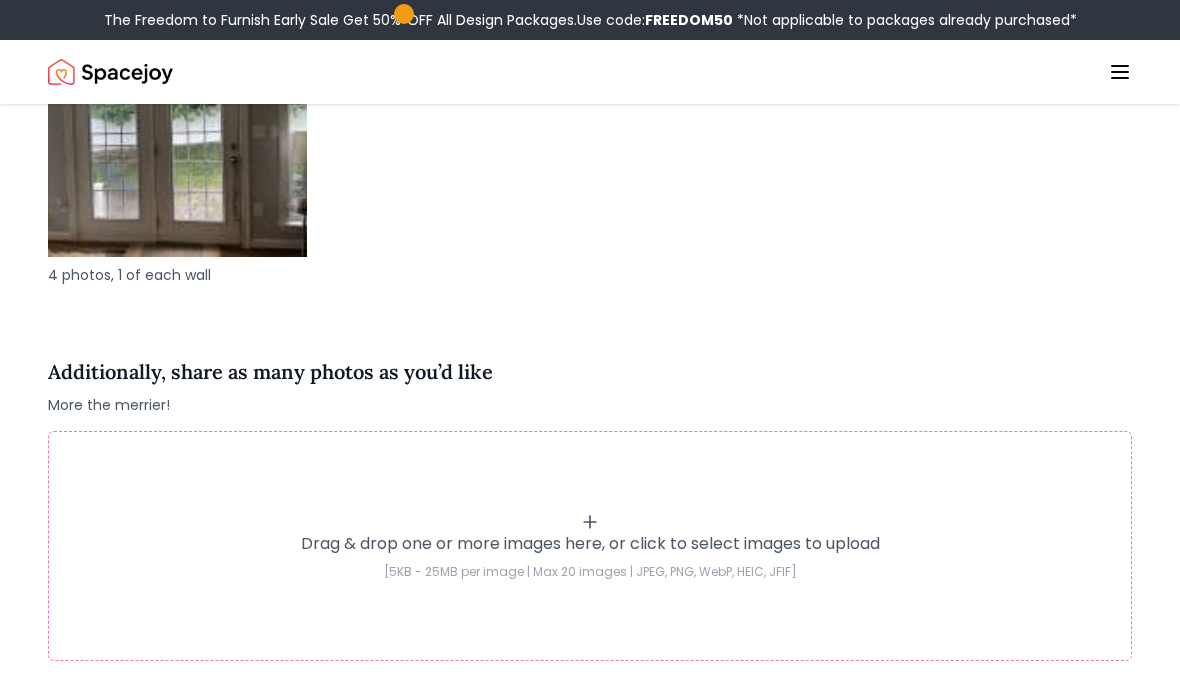 scroll, scrollTop: 3841, scrollLeft: 0, axis: vertical 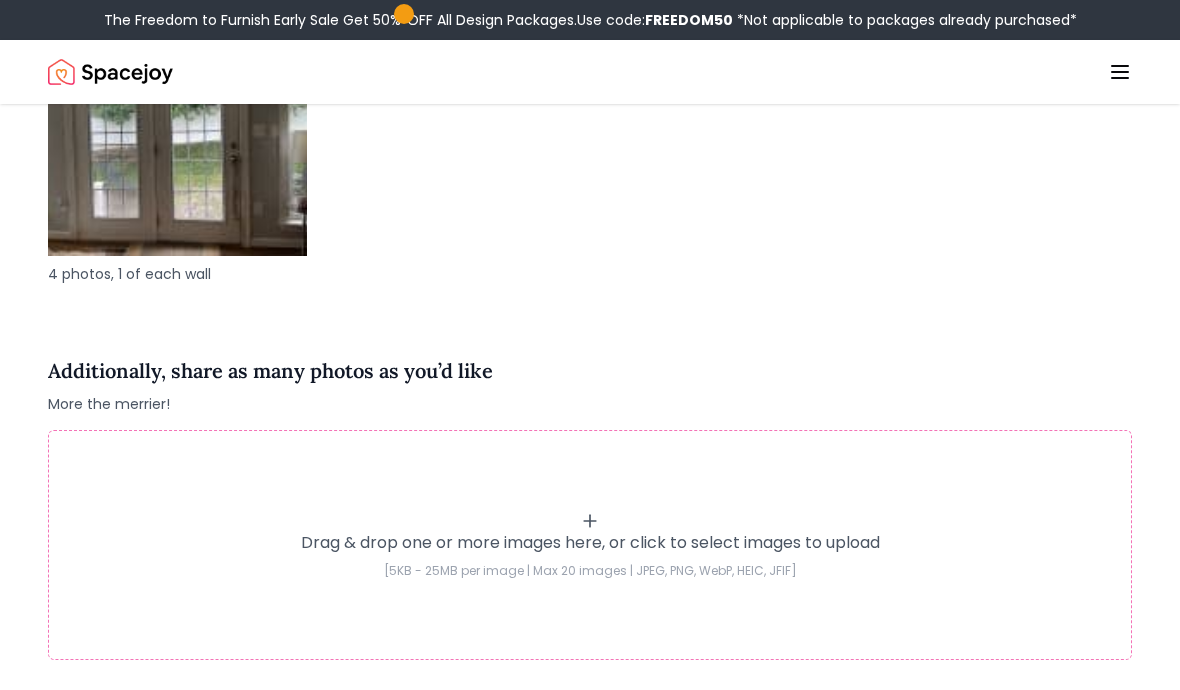 click on "Drag & drop one or more images here, or click to select images to upload [5KB - 25MB per image | Max 20 images | JPEG, PNG, WebP, HEIC, JFIF]" at bounding box center [590, 546] 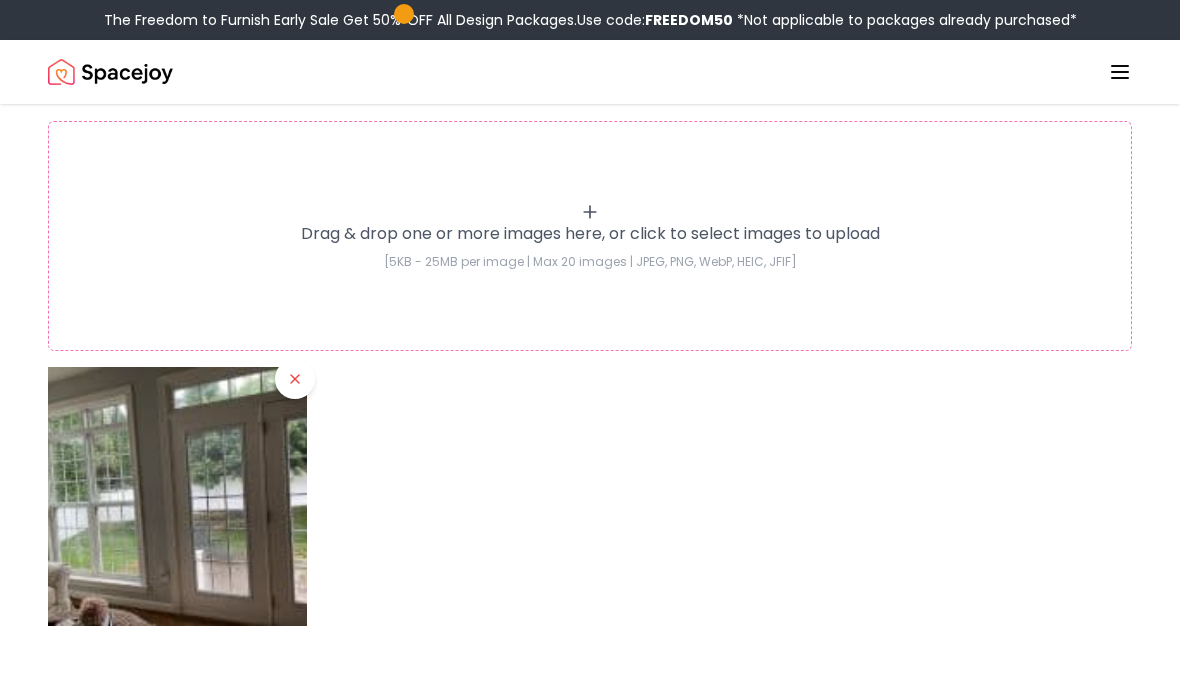 scroll, scrollTop: 4153, scrollLeft: 0, axis: vertical 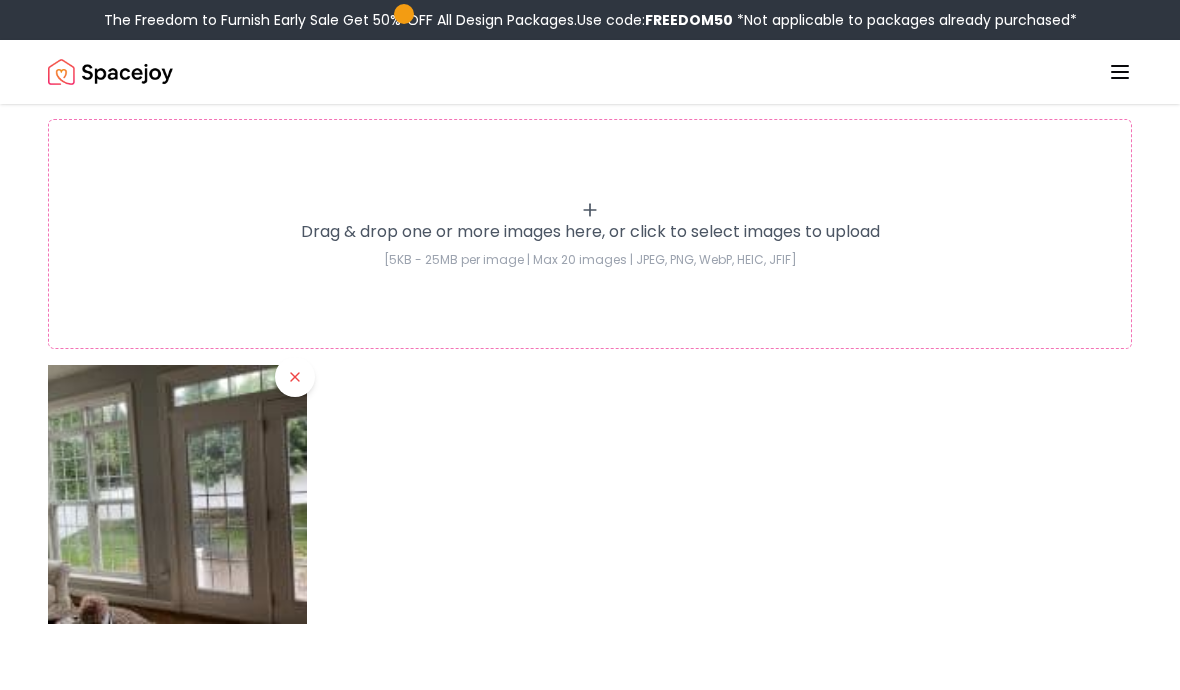 click 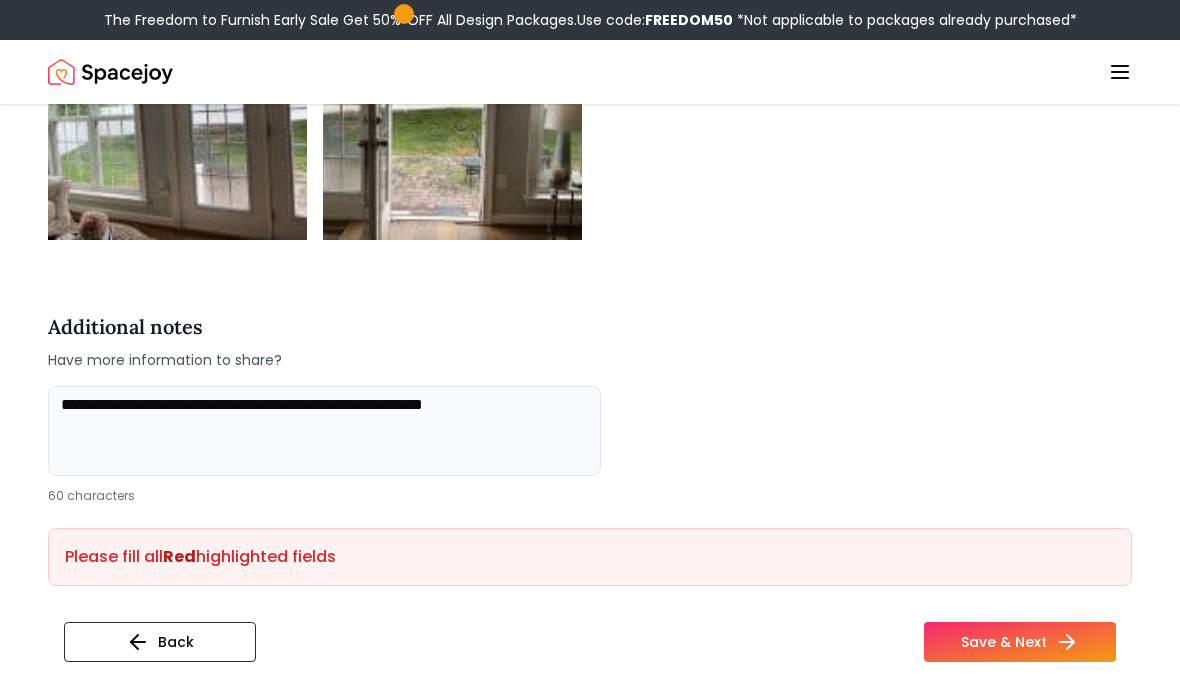 scroll, scrollTop: 4607, scrollLeft: 0, axis: vertical 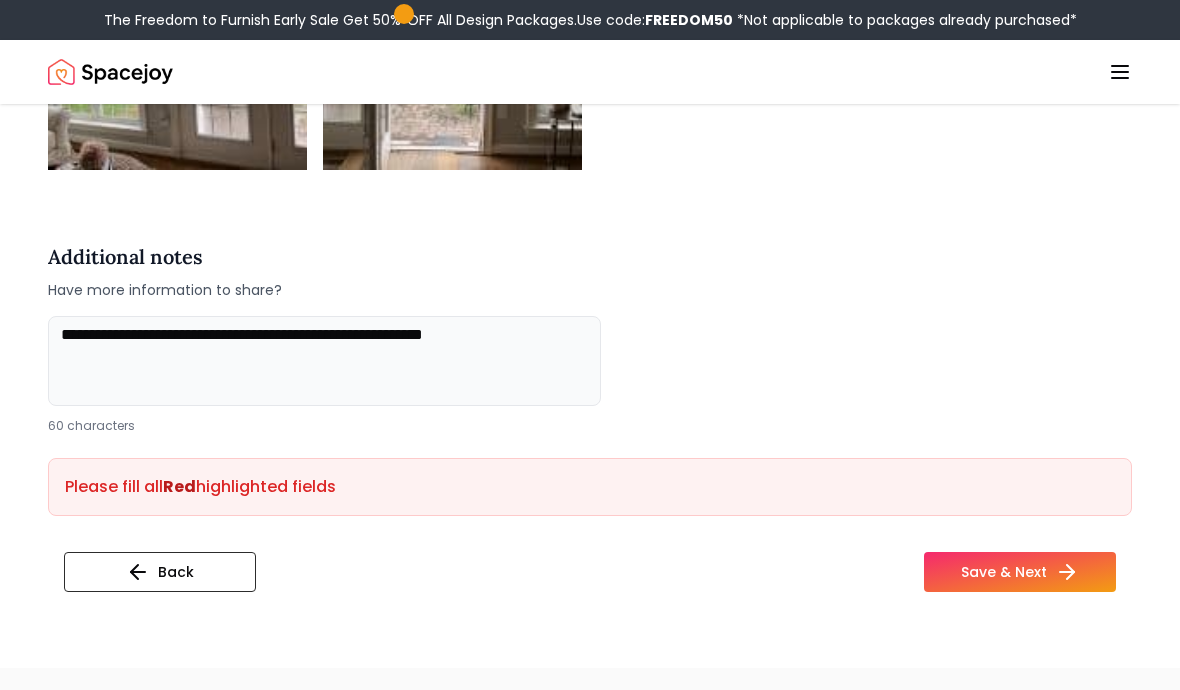 click on "**********" at bounding box center [324, 361] 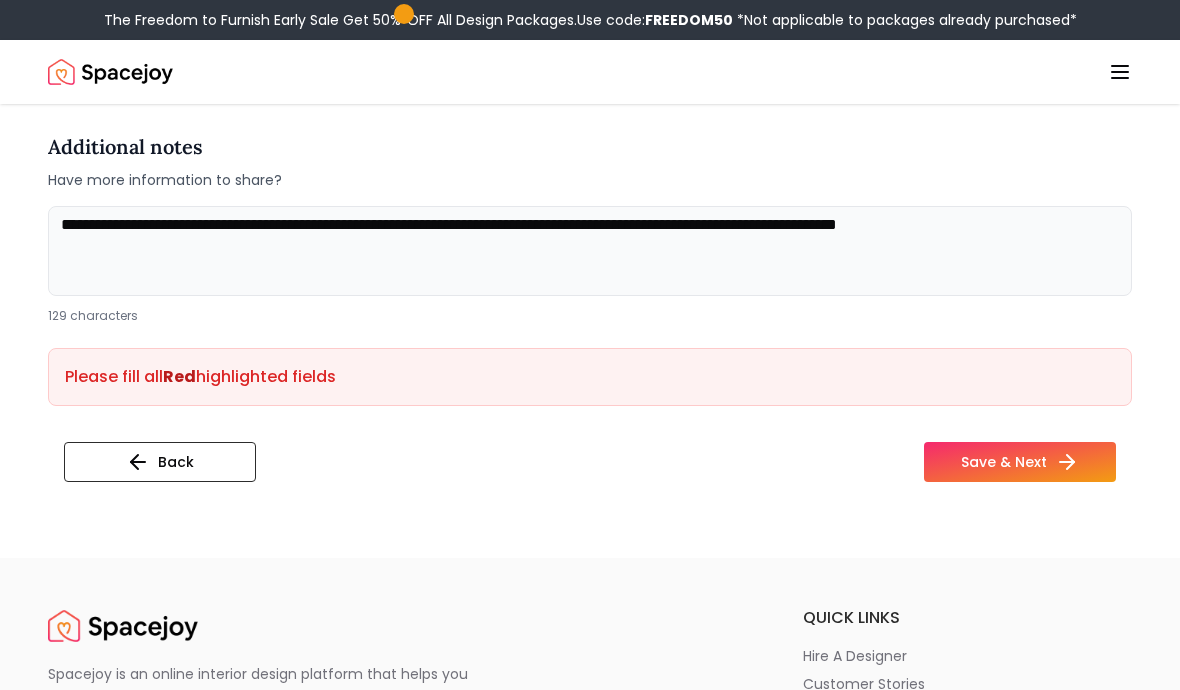 scroll, scrollTop: 4768, scrollLeft: 0, axis: vertical 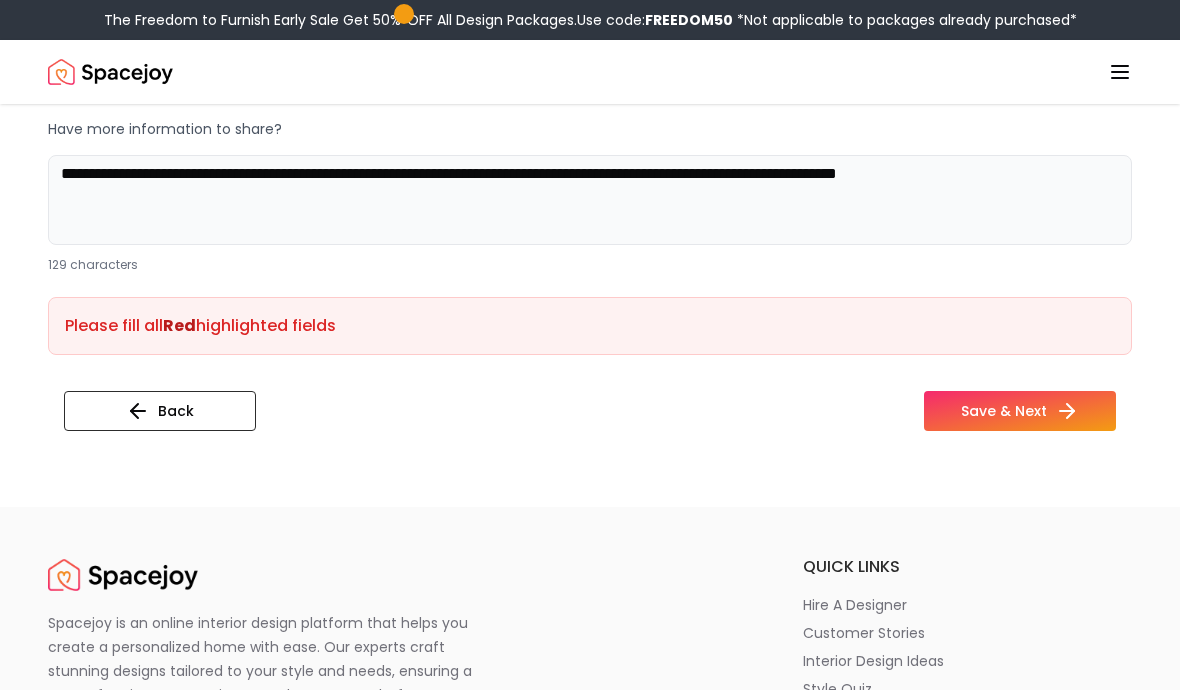 type on "**********" 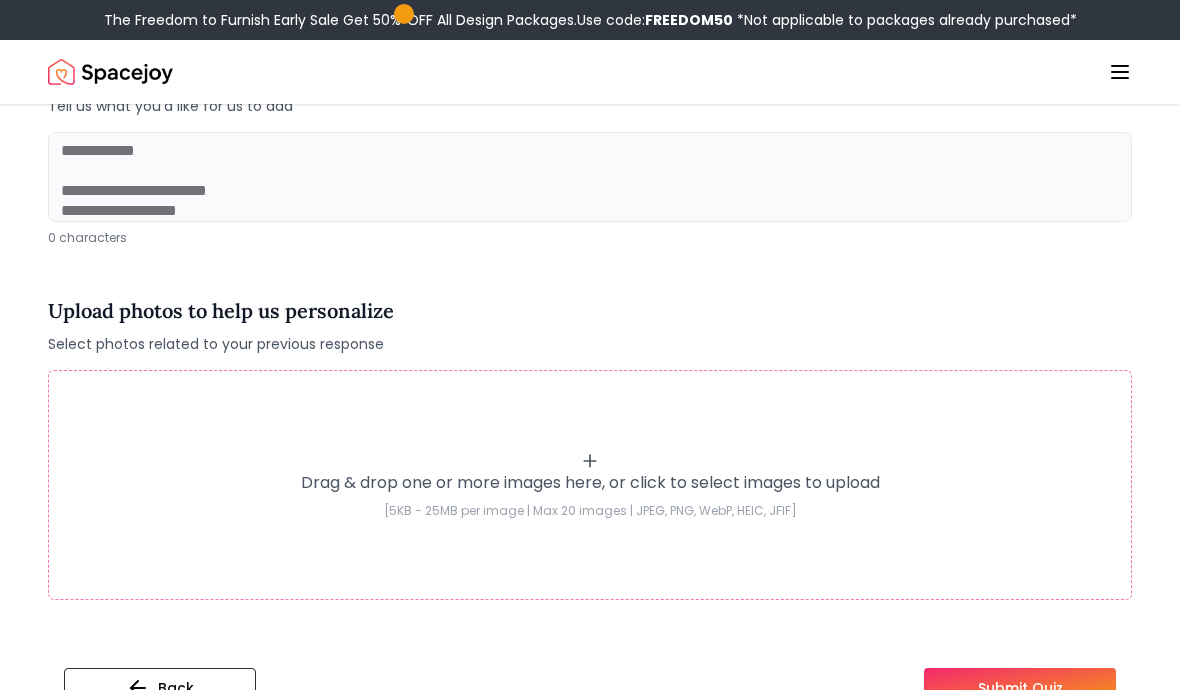 scroll, scrollTop: 288, scrollLeft: 0, axis: vertical 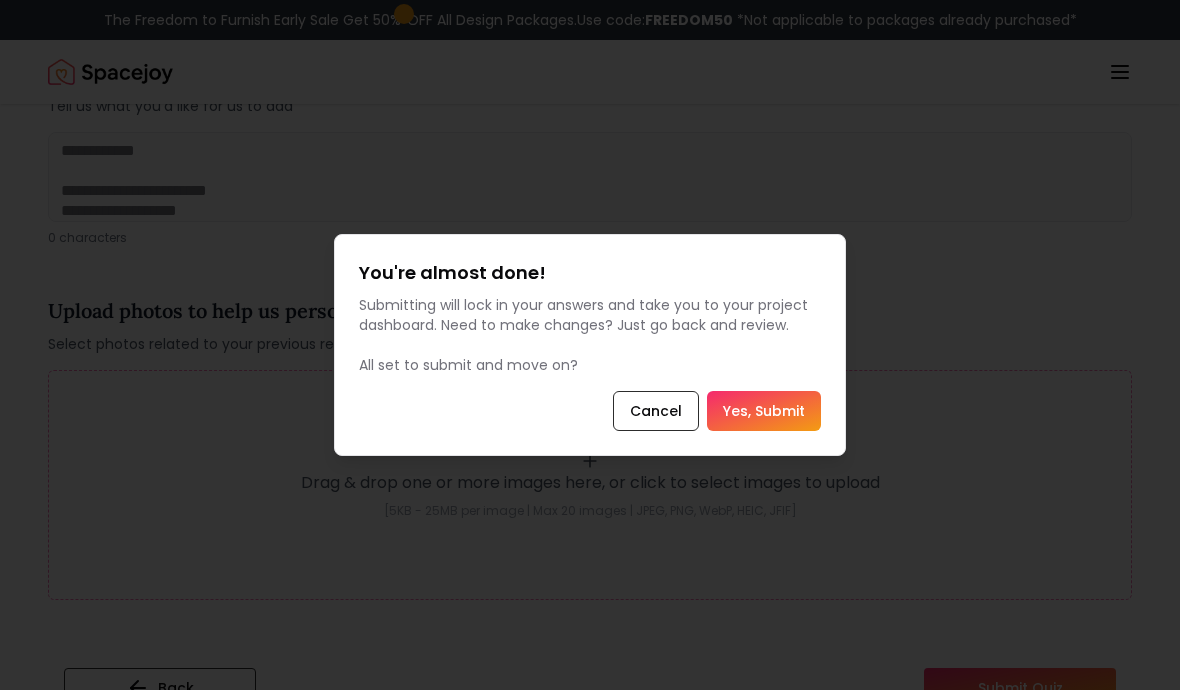 click on "Cancel" at bounding box center (656, 411) 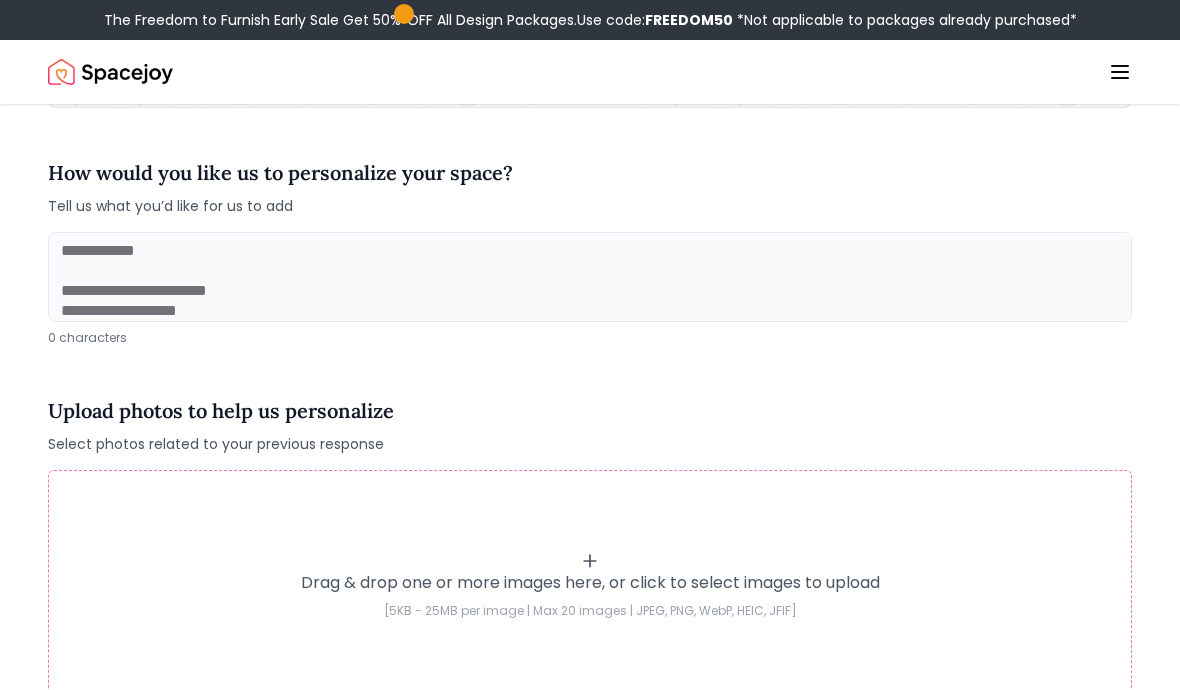 scroll, scrollTop: 0, scrollLeft: 0, axis: both 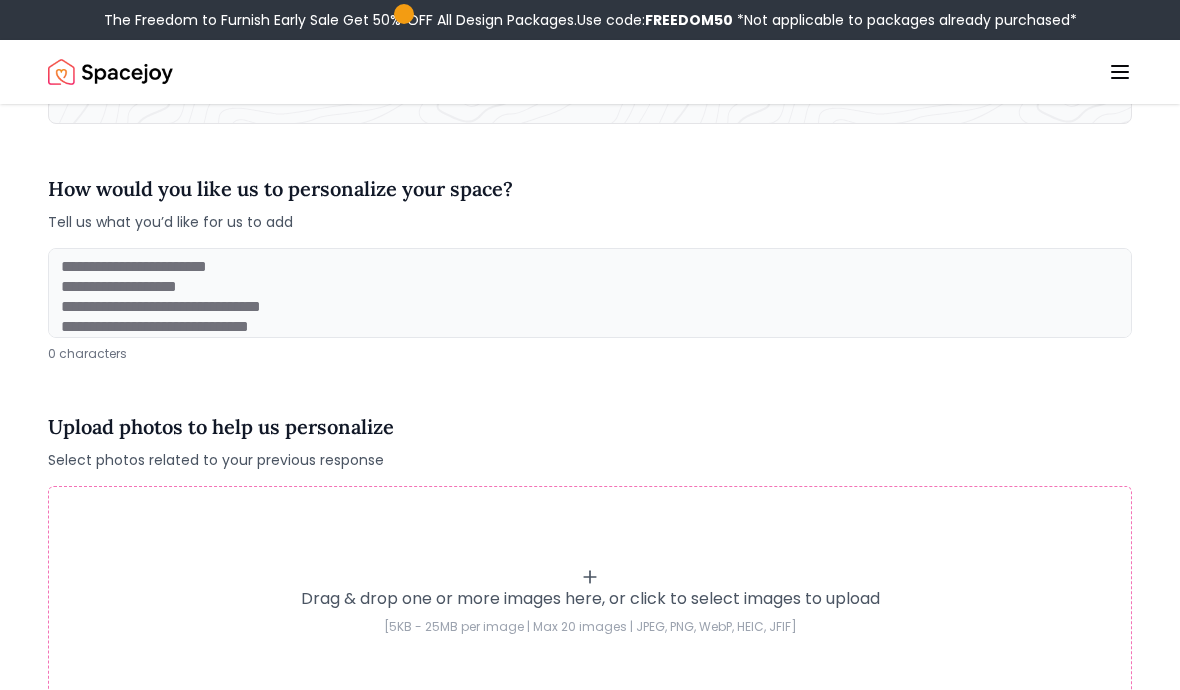 click at bounding box center (590, 293) 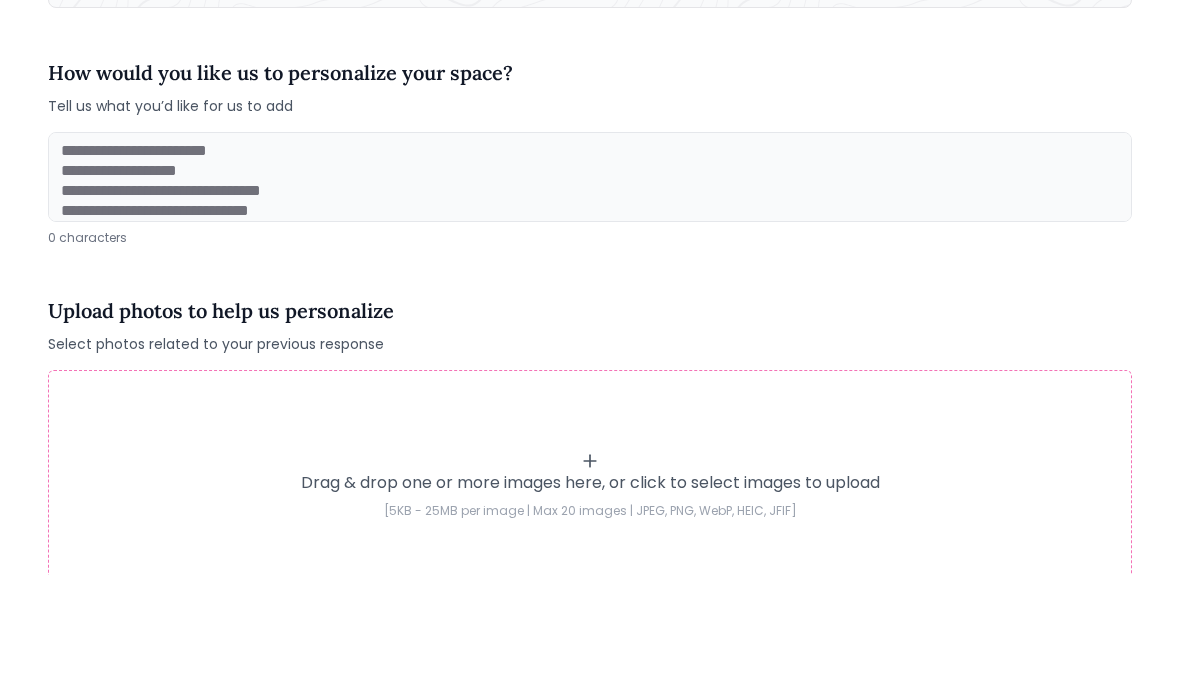 click at bounding box center [590, 293] 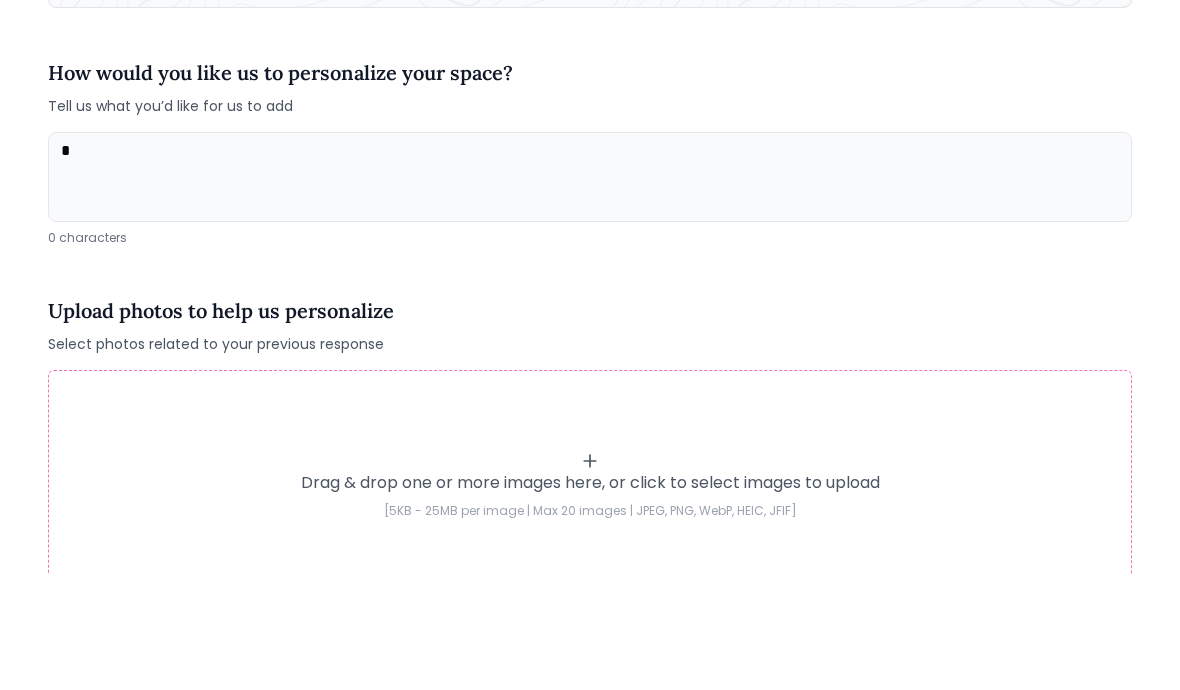 scroll, scrollTop: 0, scrollLeft: 0, axis: both 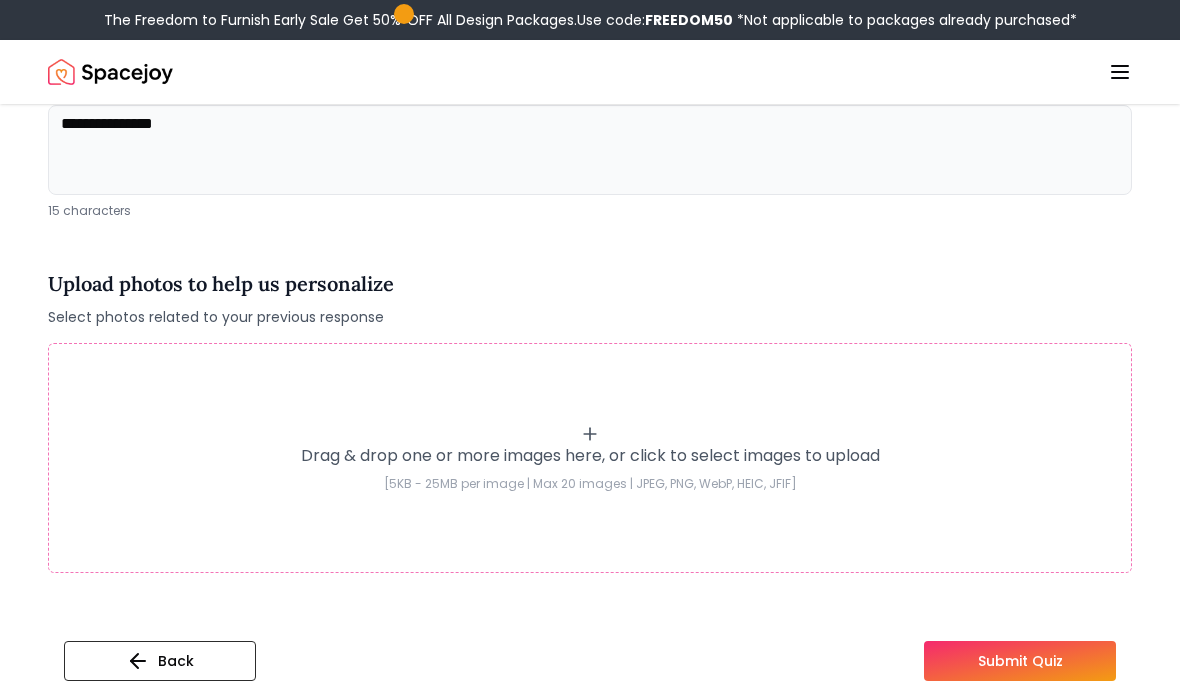 type on "**********" 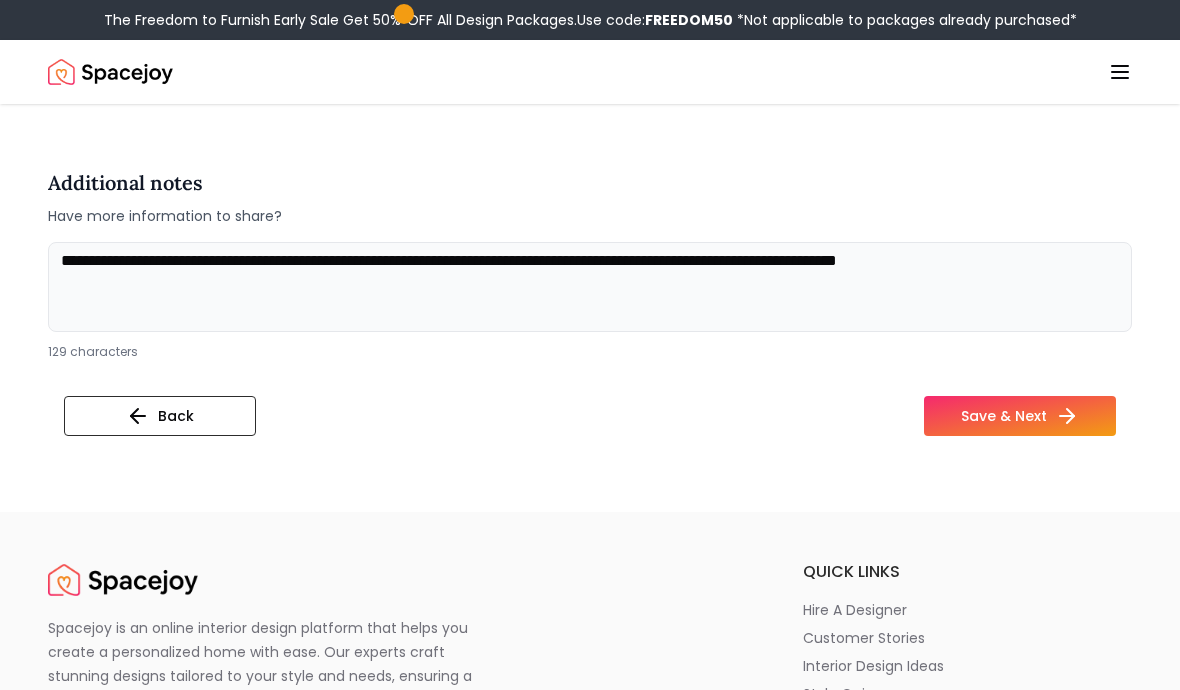 scroll, scrollTop: 4681, scrollLeft: 0, axis: vertical 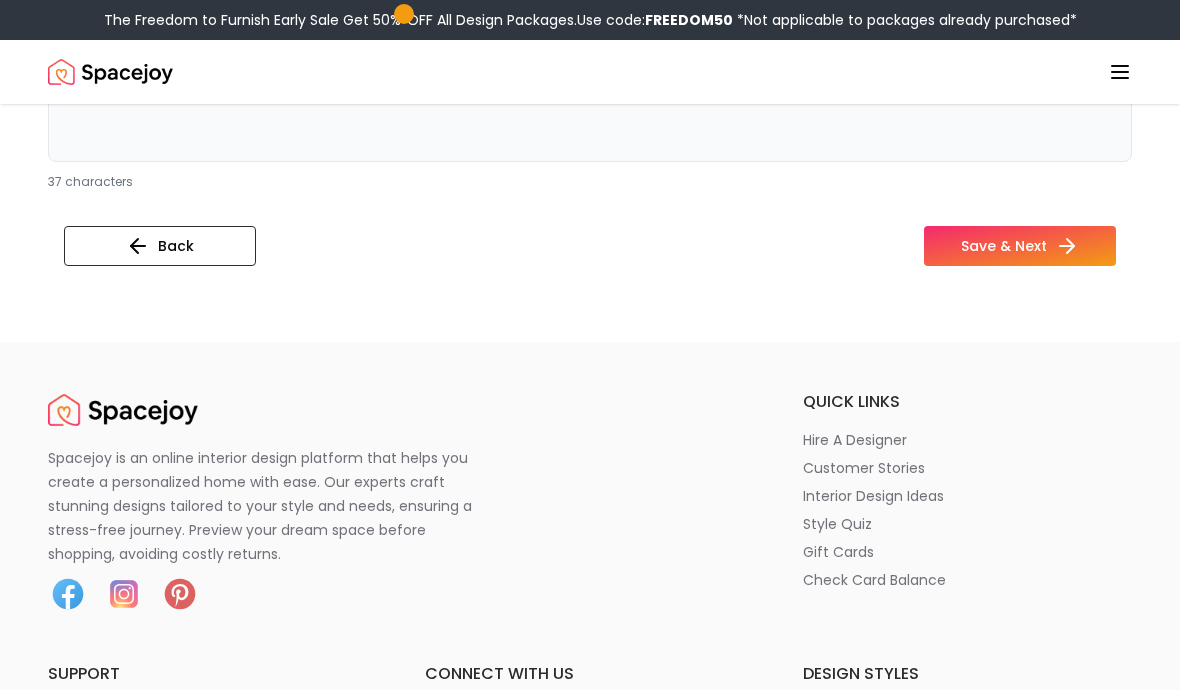 click on "Back" at bounding box center [160, 246] 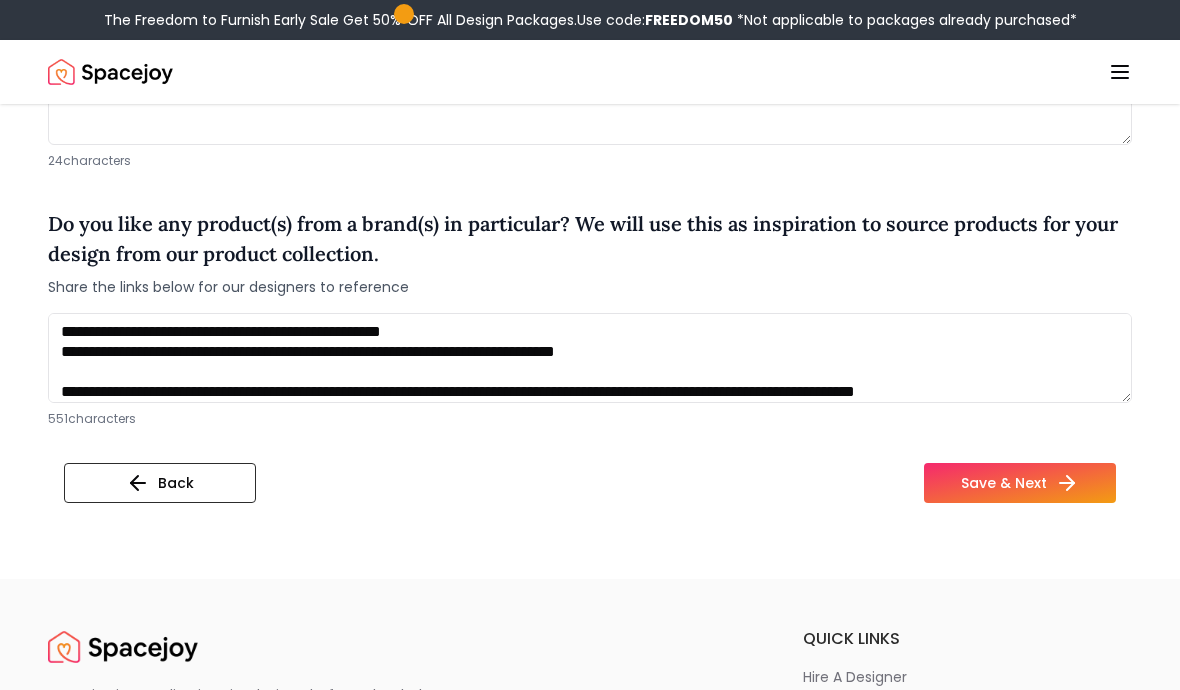 scroll, scrollTop: 1799, scrollLeft: 0, axis: vertical 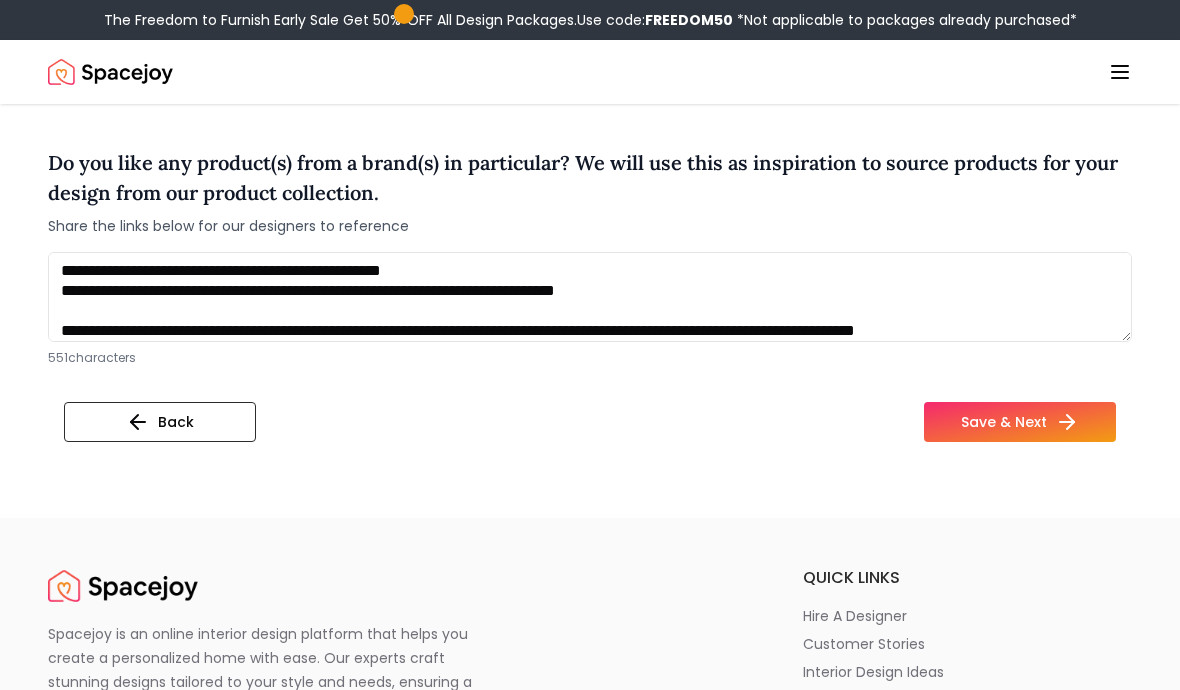click on "Back" at bounding box center [160, 422] 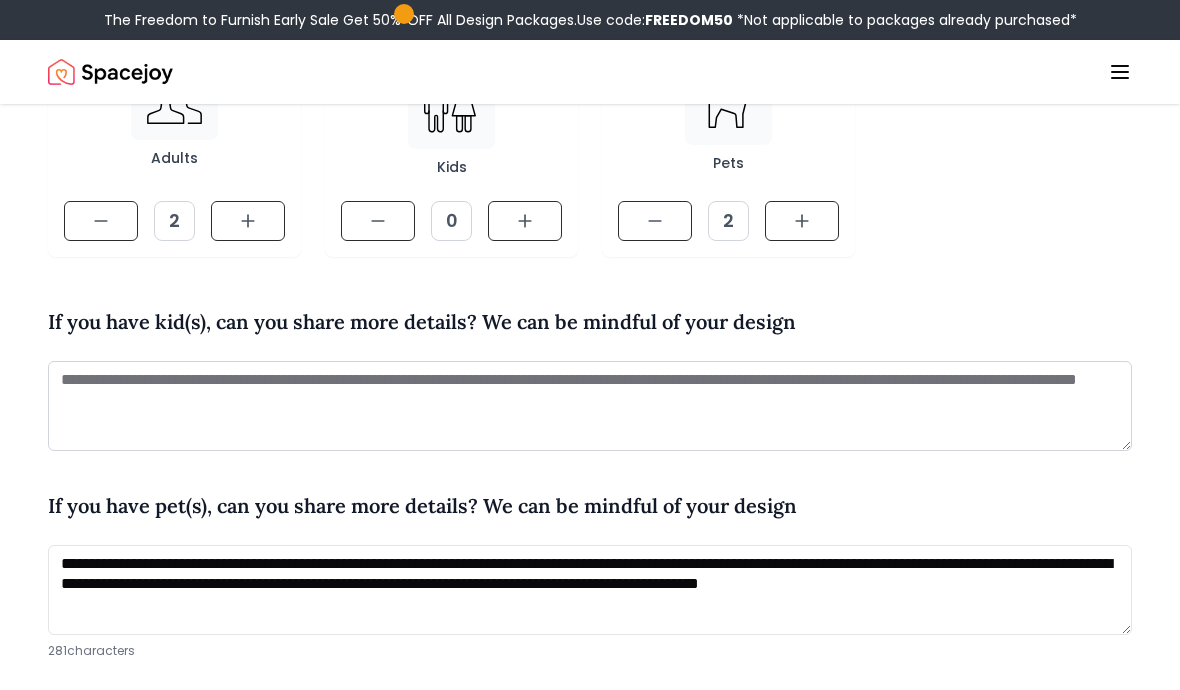 scroll, scrollTop: 377, scrollLeft: 0, axis: vertical 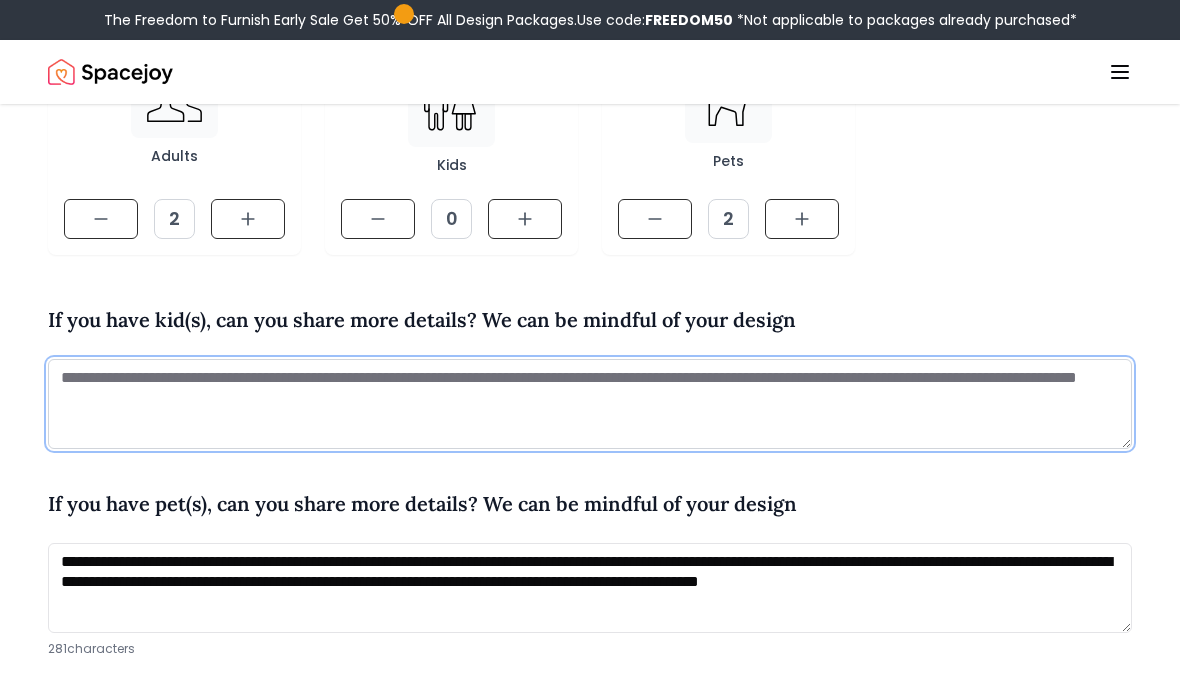 click at bounding box center (590, 404) 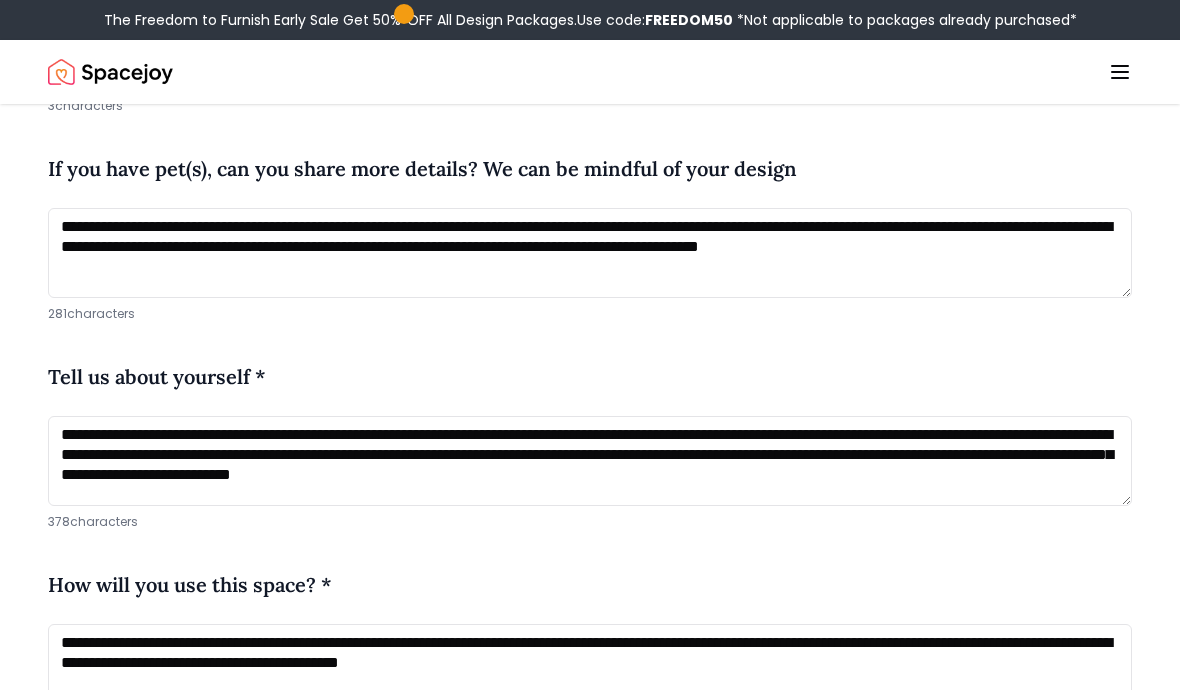 scroll, scrollTop: 738, scrollLeft: 0, axis: vertical 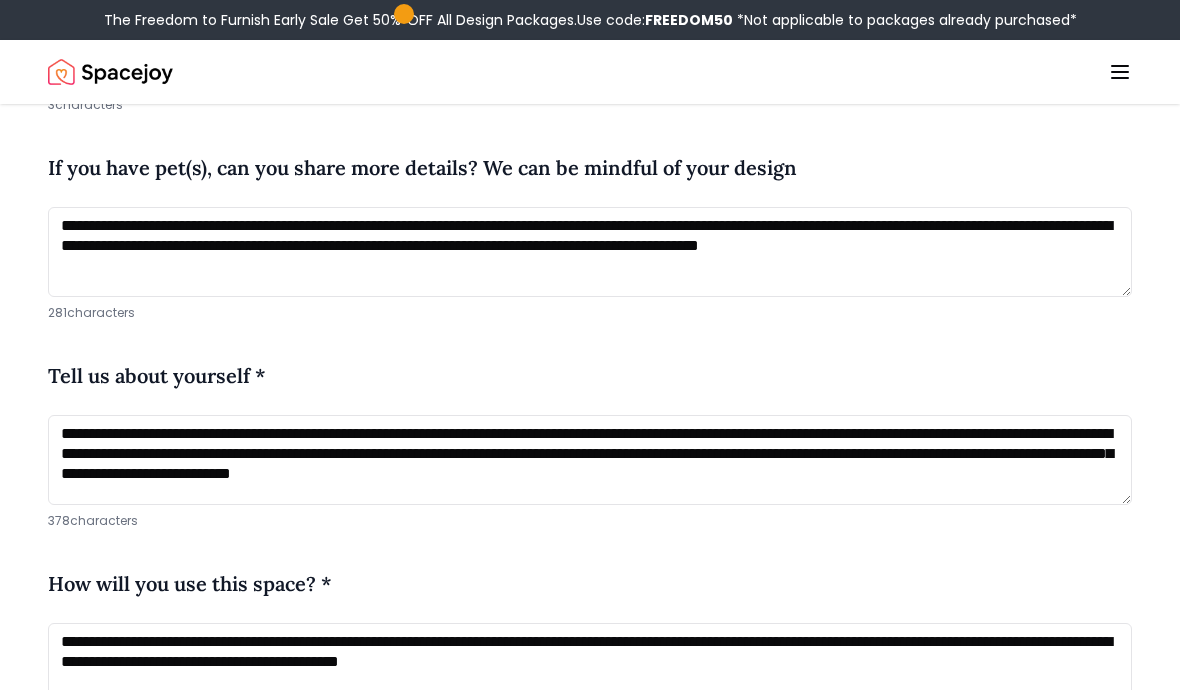 type on "***" 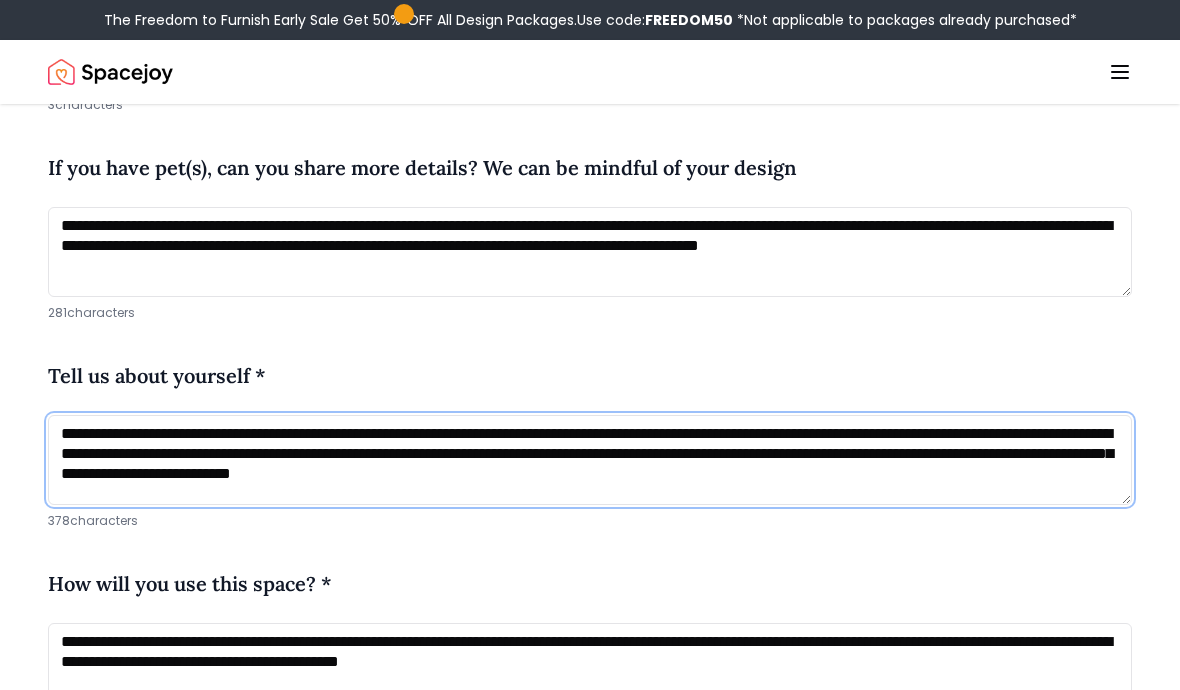 click on "**********" at bounding box center [590, 460] 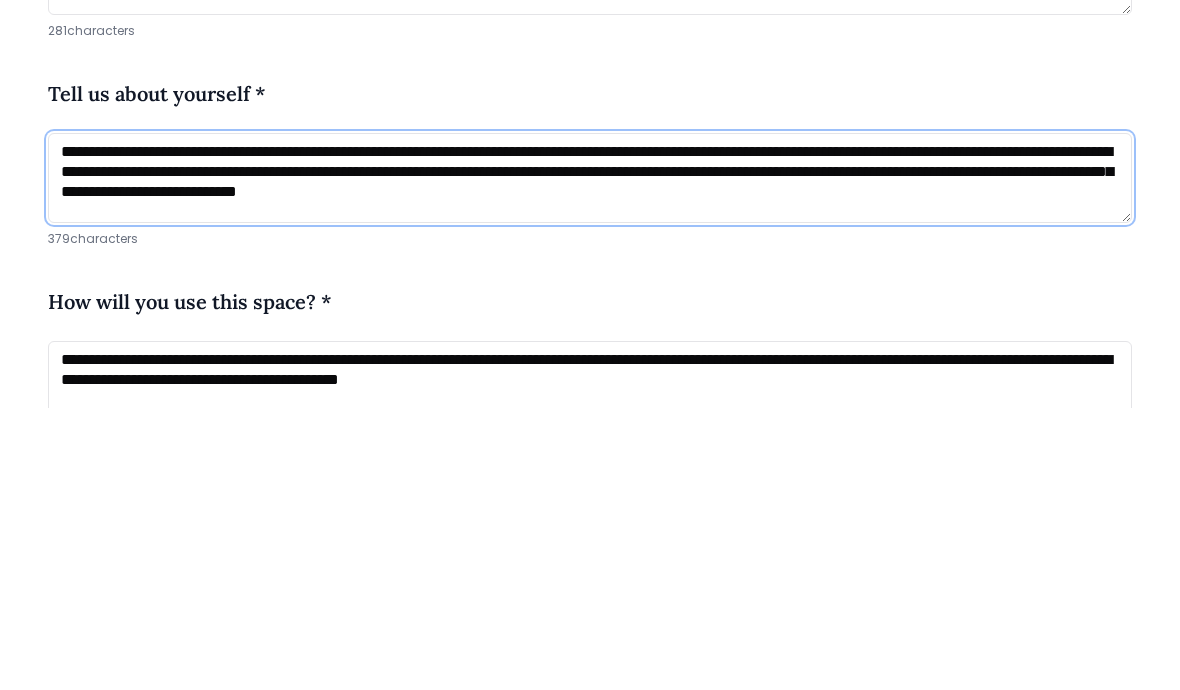 type on "**********" 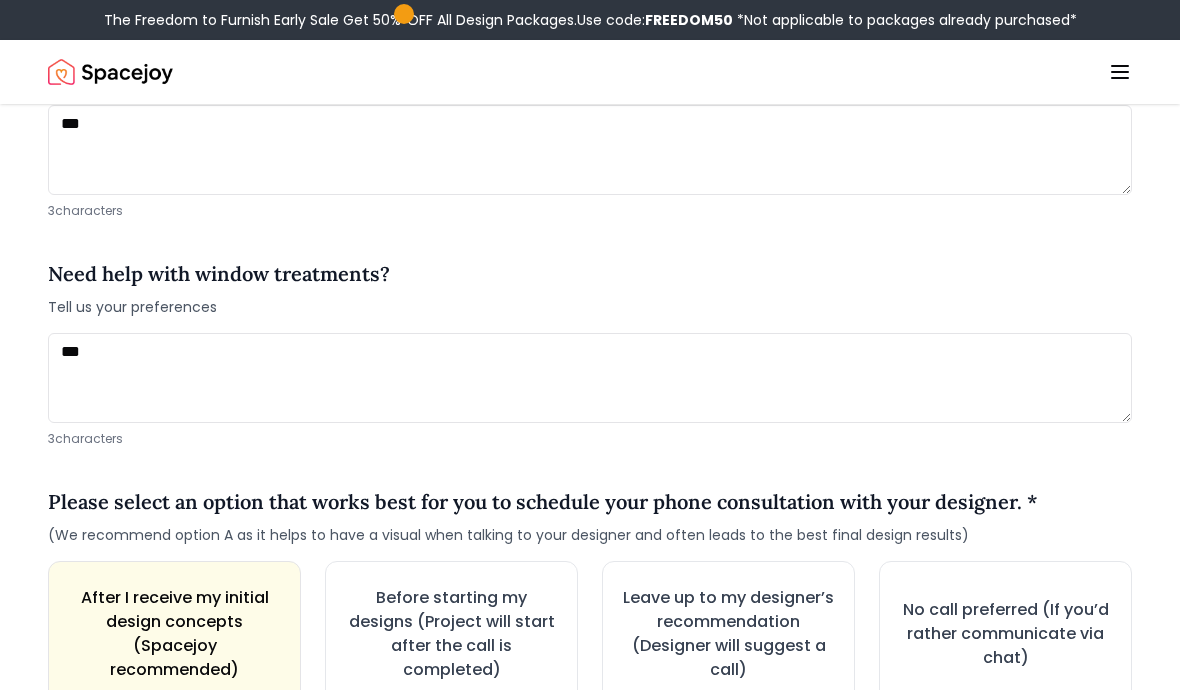 scroll, scrollTop: 2783, scrollLeft: 0, axis: vertical 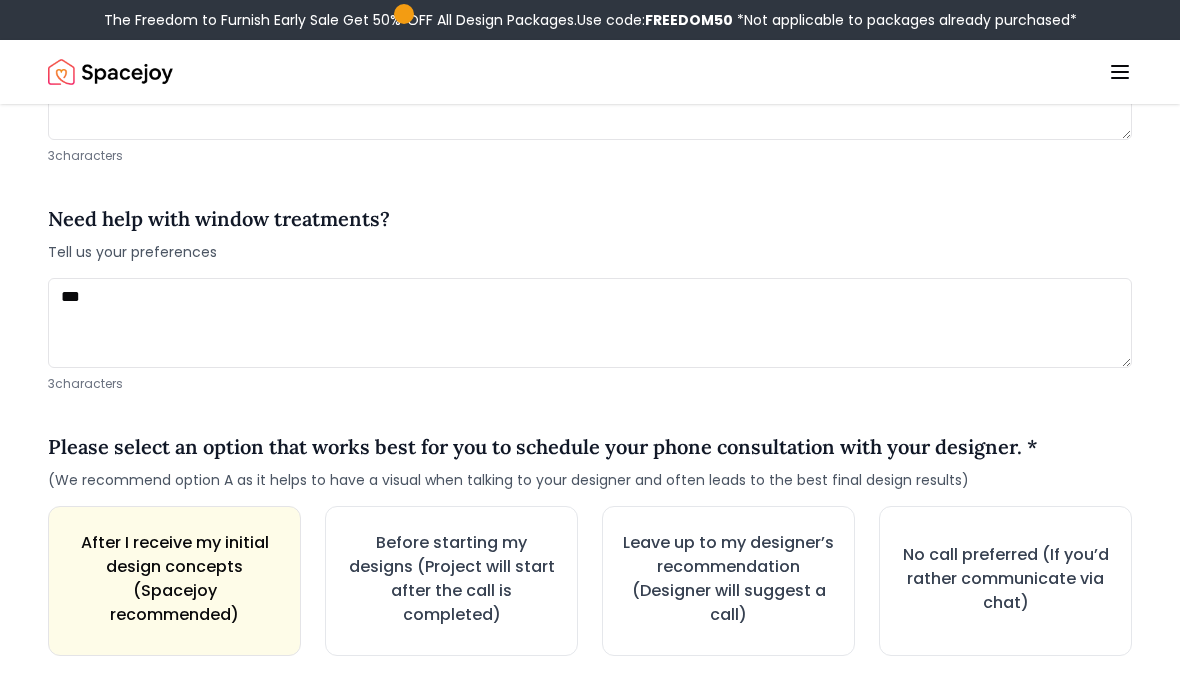 click on "Save & Next" at bounding box center [153, 716] 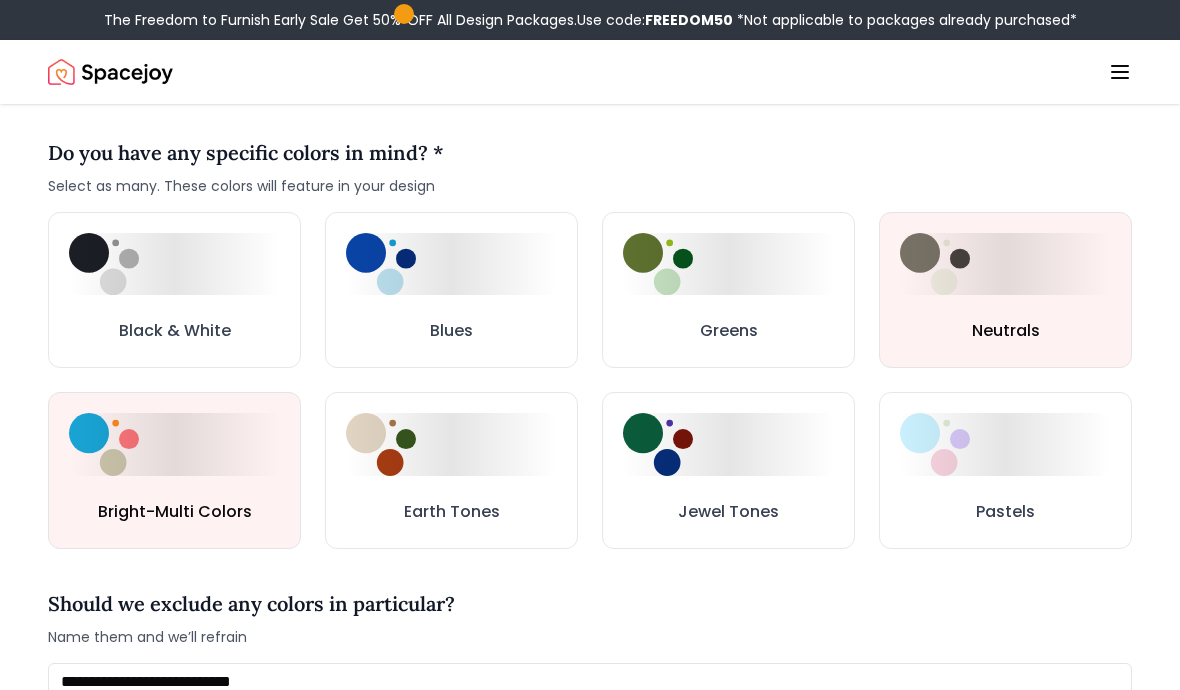 scroll, scrollTop: 867, scrollLeft: 0, axis: vertical 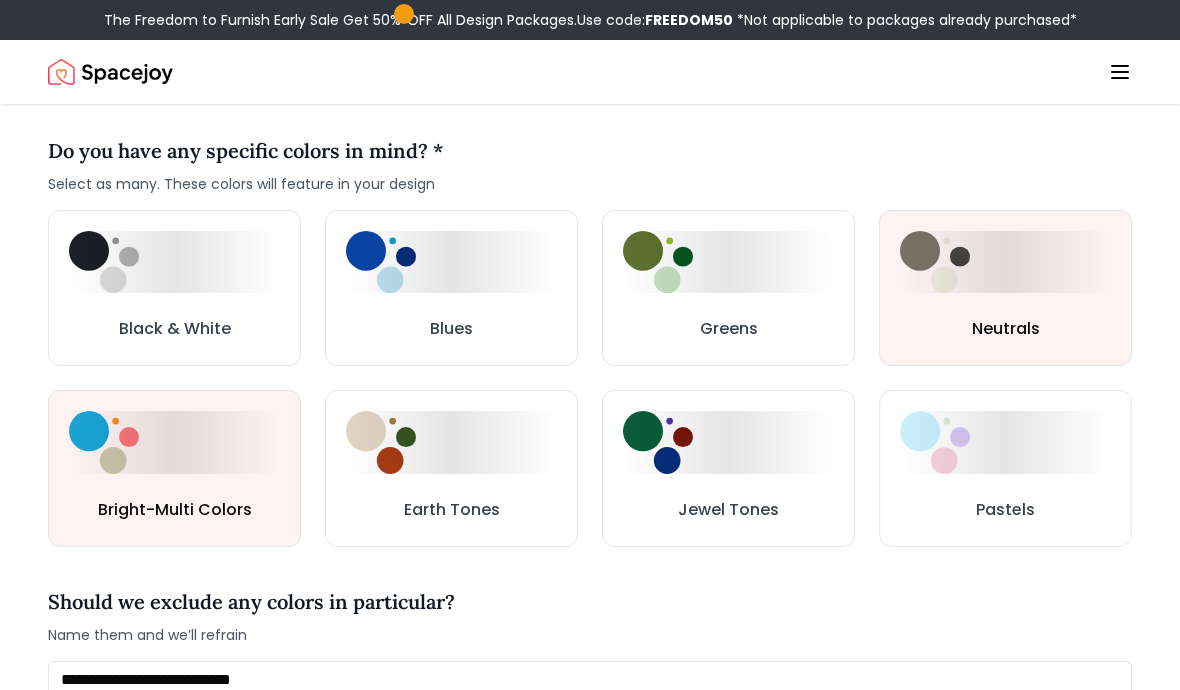 click on "Pastels" at bounding box center (1005, 468) 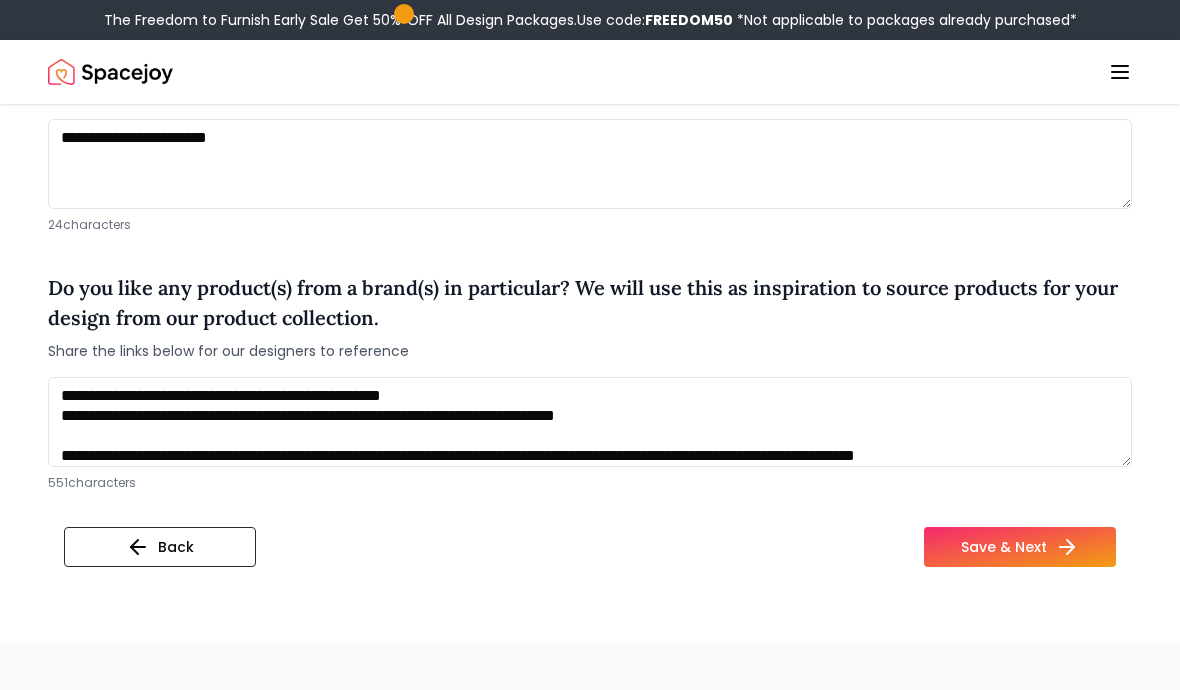 scroll, scrollTop: 1637, scrollLeft: 0, axis: vertical 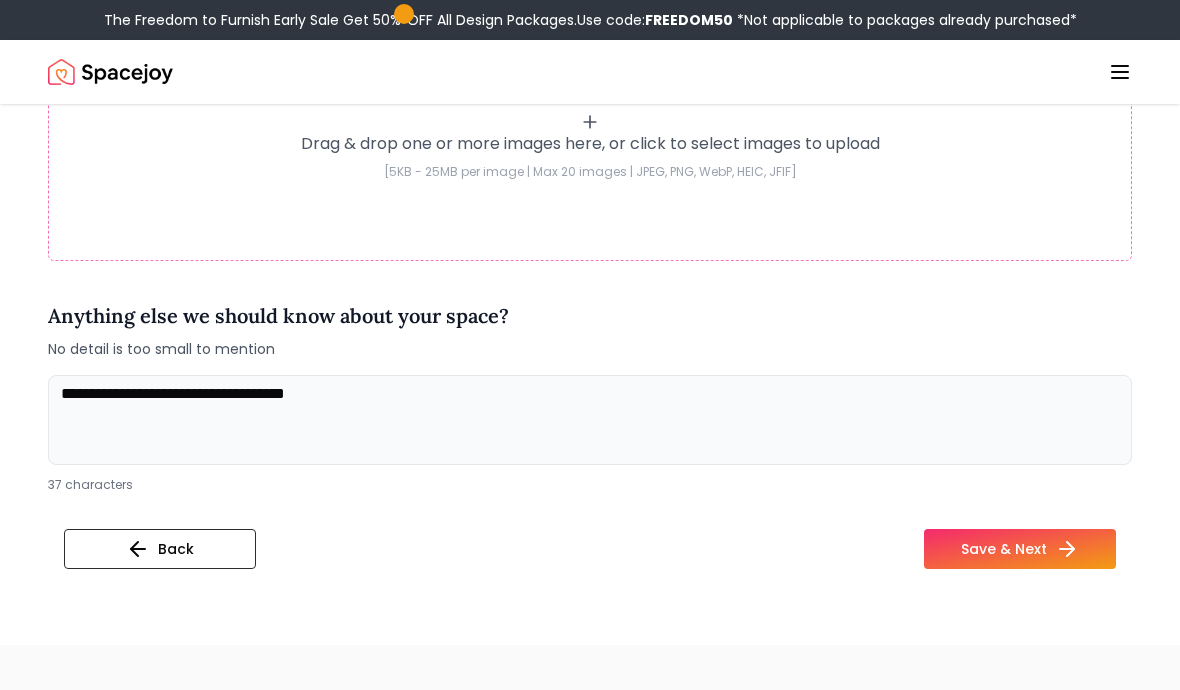 click on "Save & Next" at bounding box center [1020, 549] 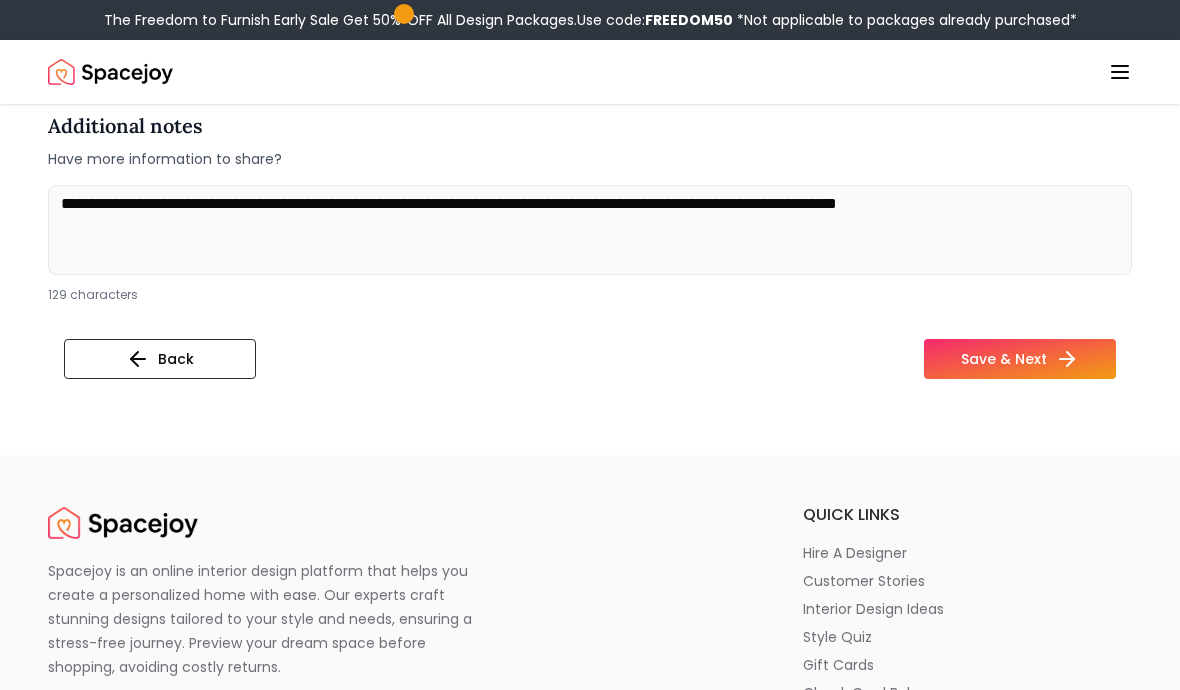 scroll, scrollTop: 4691, scrollLeft: 0, axis: vertical 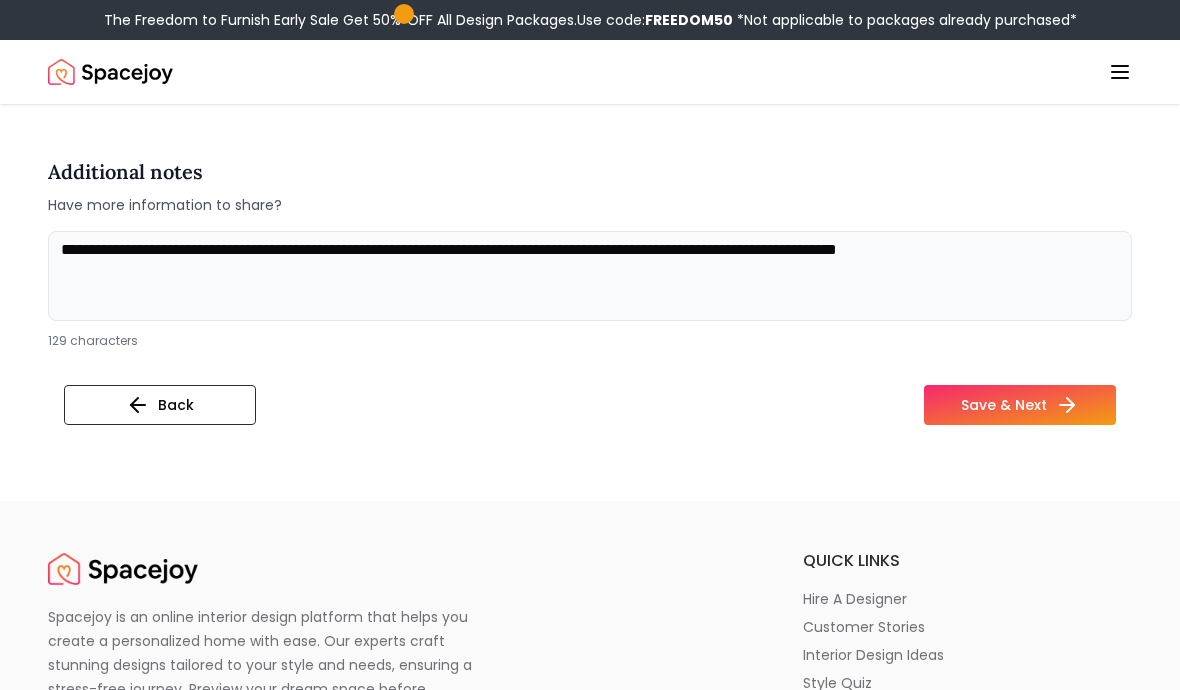 click on "Save & Next" at bounding box center (1020, 406) 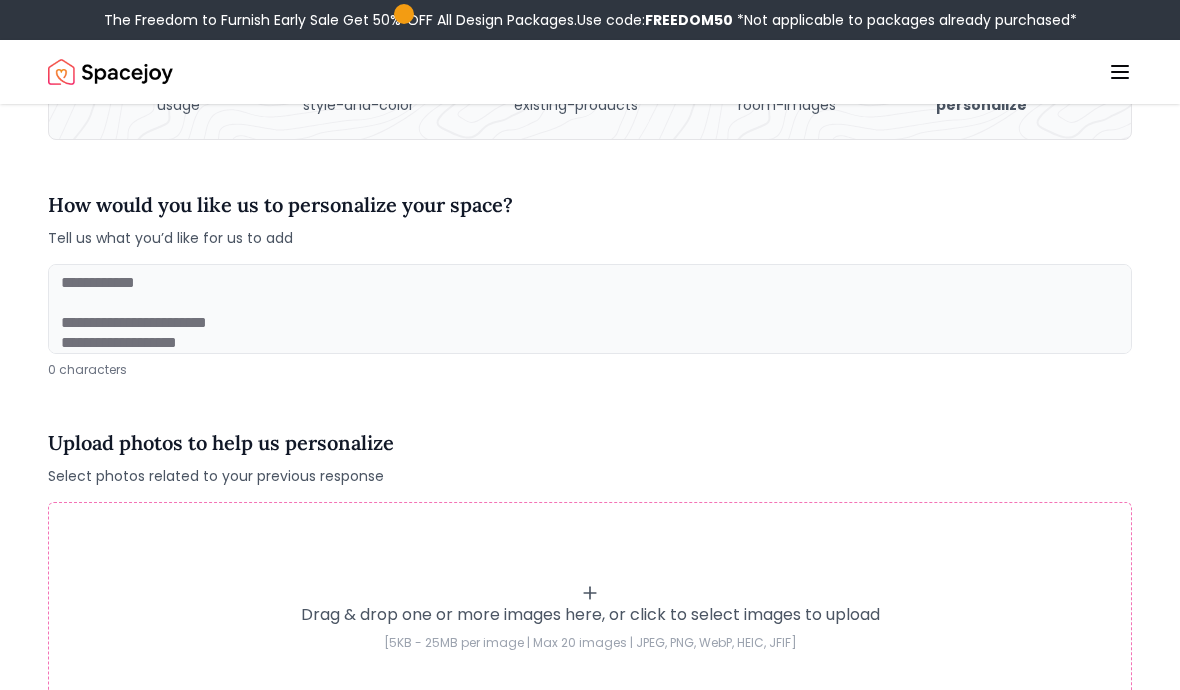 scroll, scrollTop: 148, scrollLeft: 0, axis: vertical 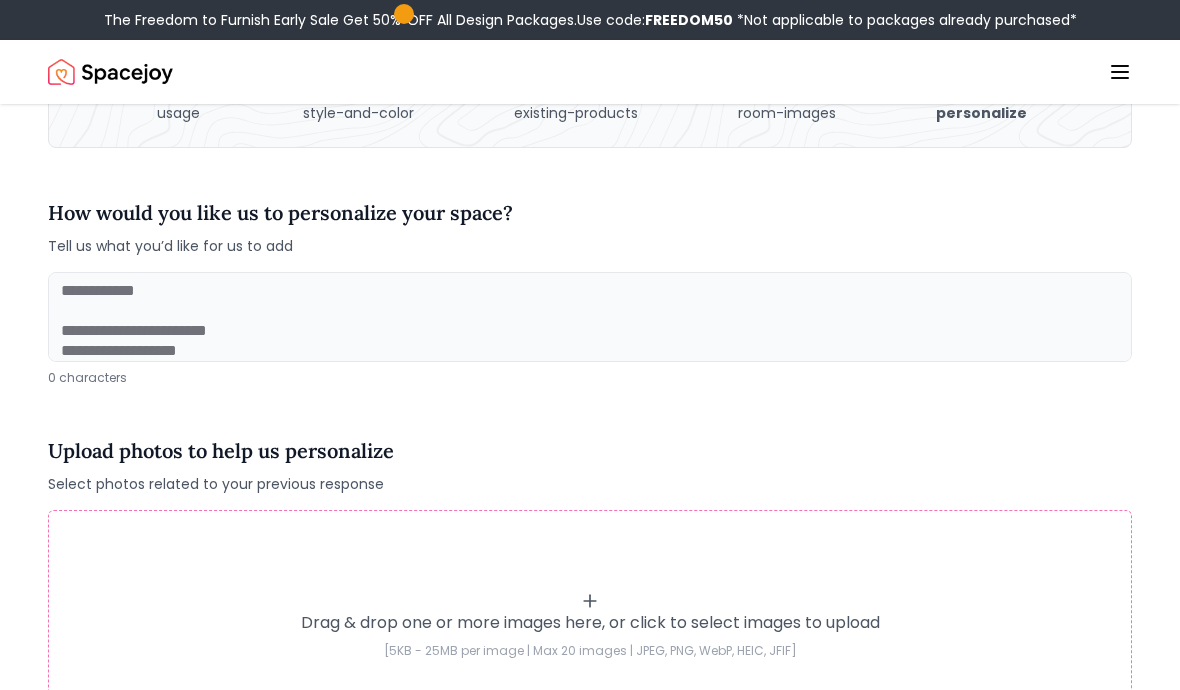 click at bounding box center (590, 317) 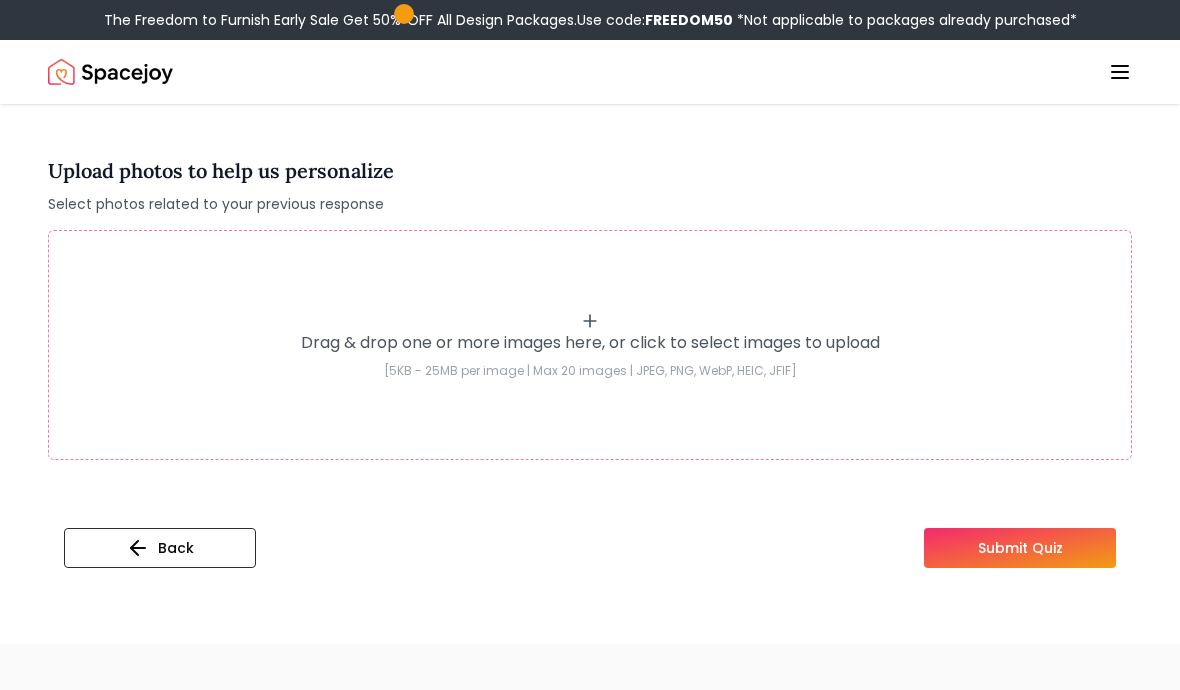 scroll, scrollTop: 473, scrollLeft: 0, axis: vertical 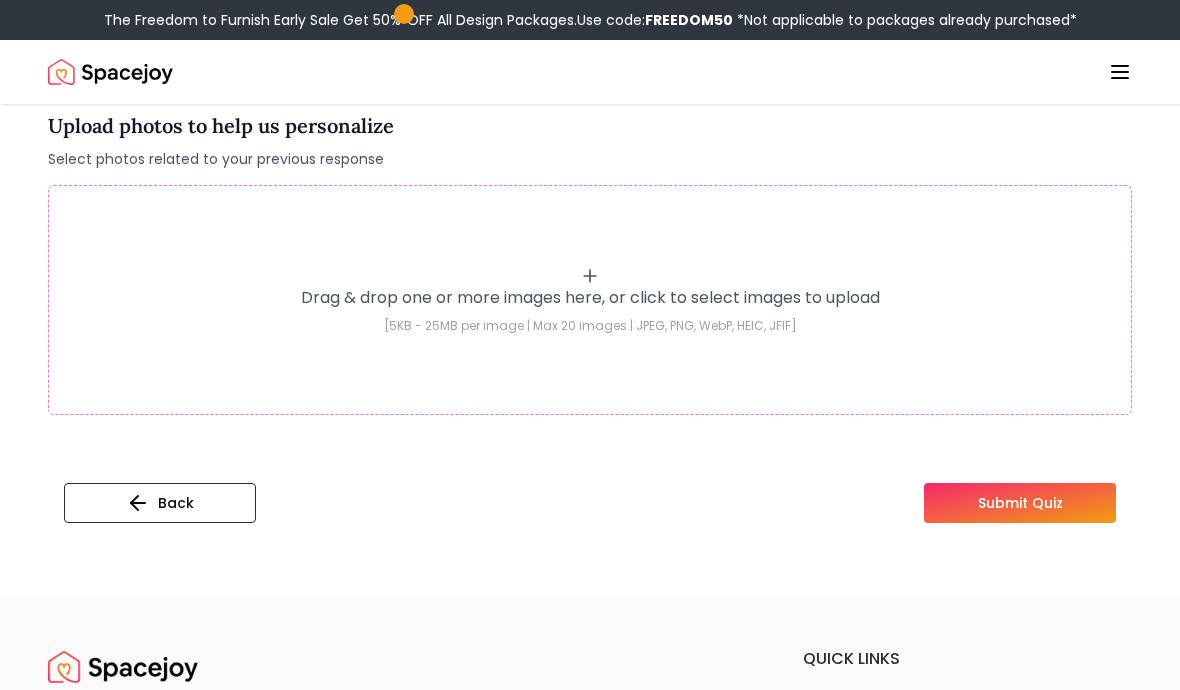 type on "**********" 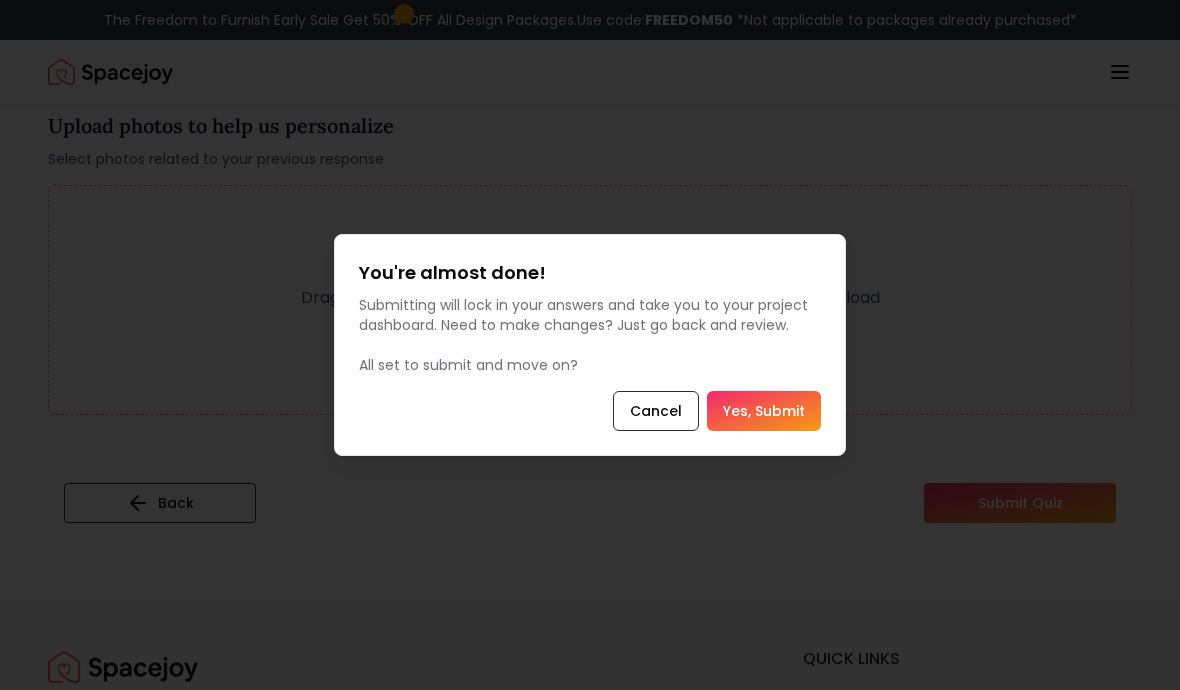 click on "Yes, Submit" at bounding box center [764, 411] 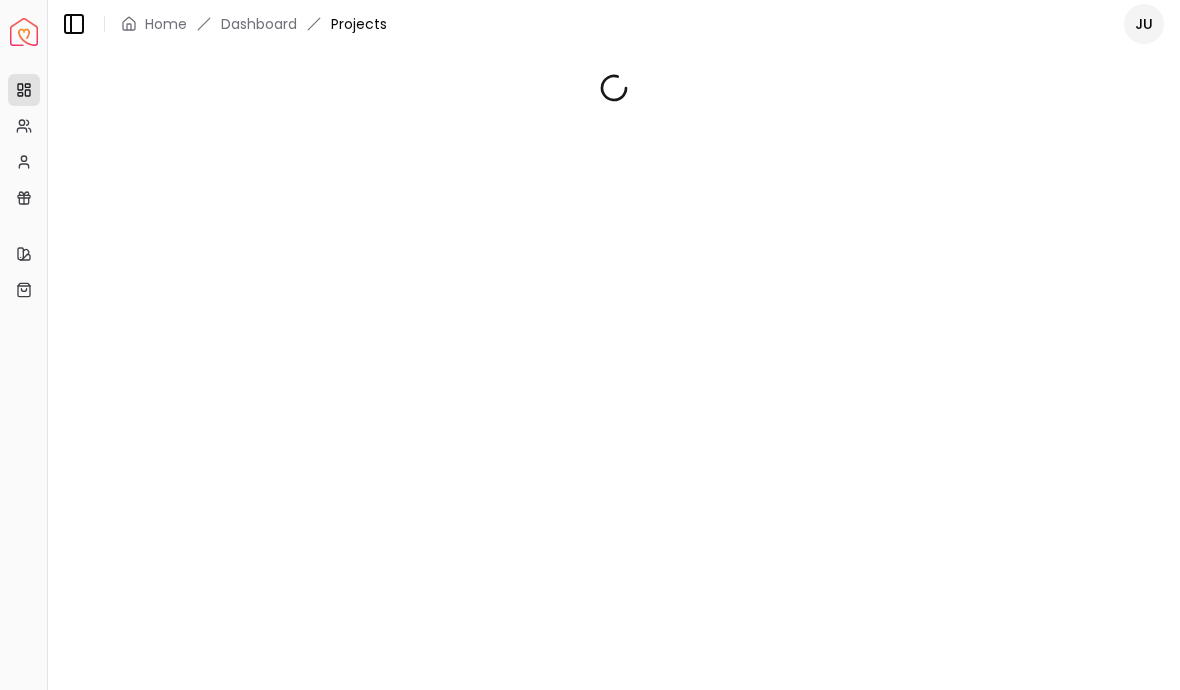 scroll, scrollTop: 0, scrollLeft: 0, axis: both 